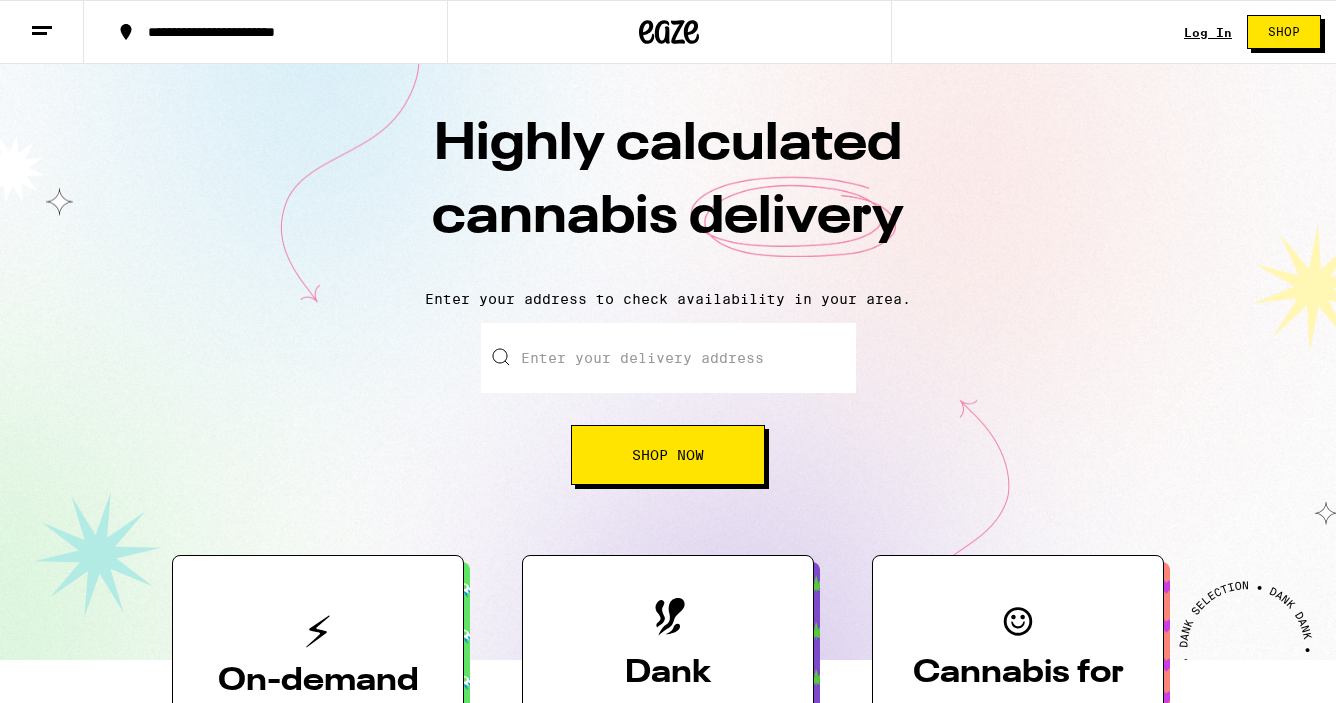 scroll, scrollTop: 0, scrollLeft: 0, axis: both 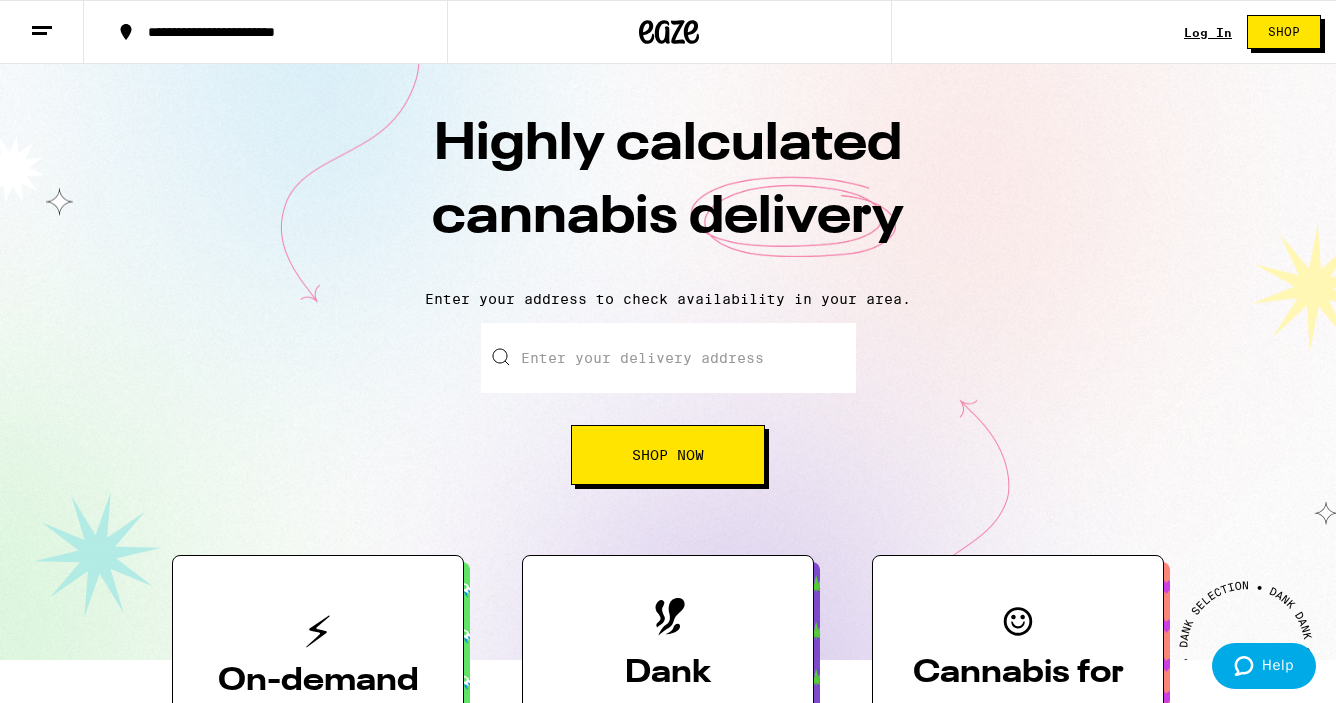 click on "Log In" at bounding box center (1208, 32) 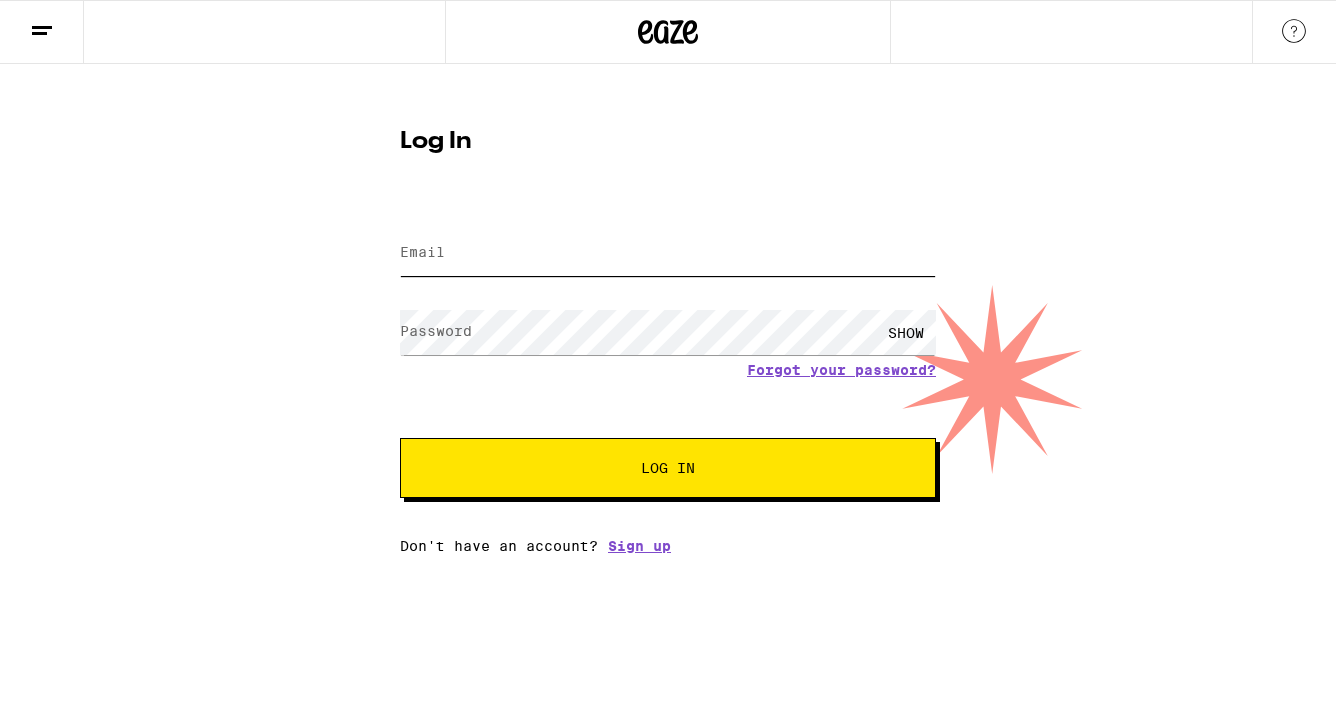type on "[EMAIL]" 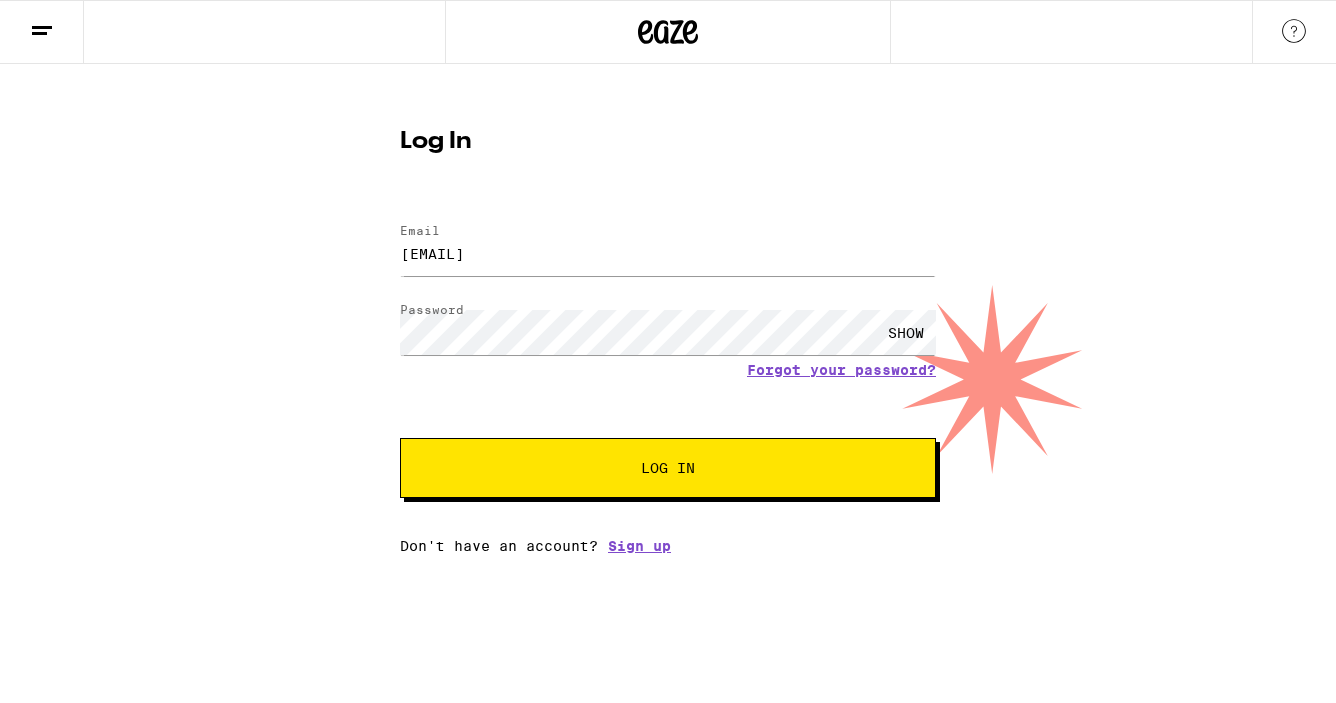 click on "Log In" at bounding box center [668, 468] 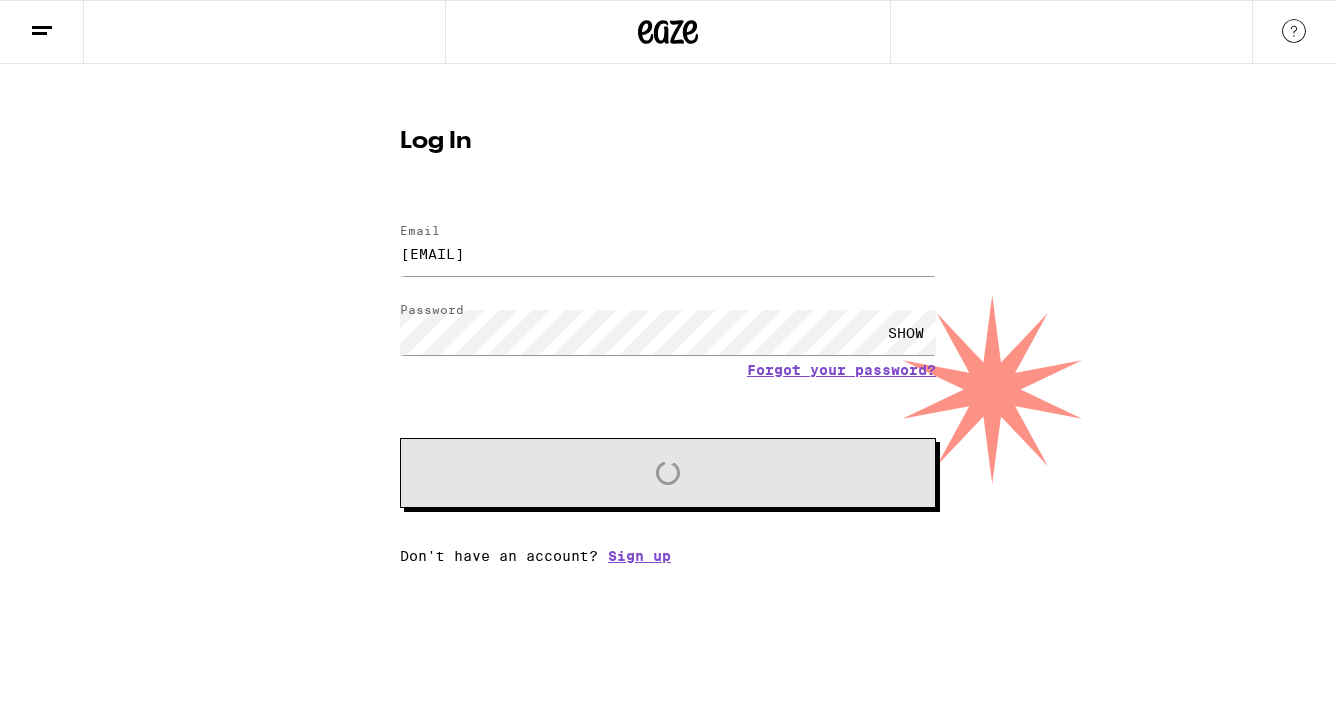 scroll, scrollTop: 0, scrollLeft: 0, axis: both 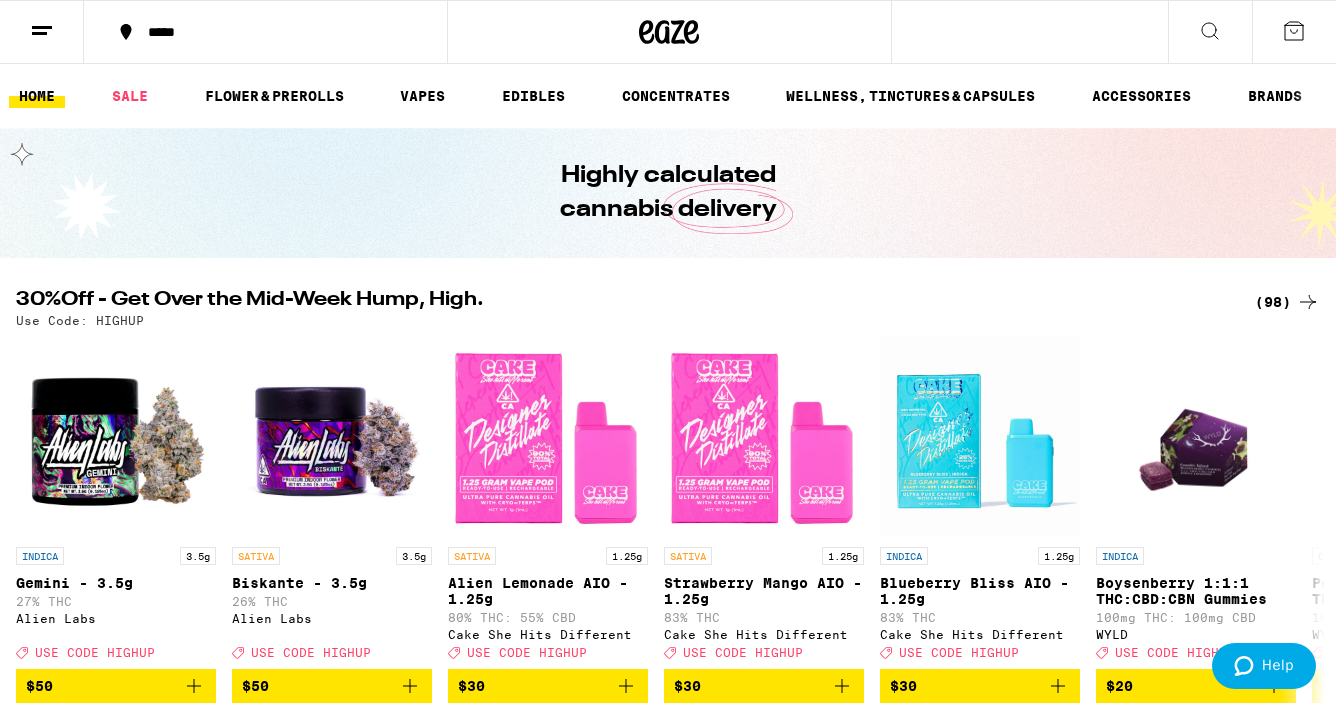 click at bounding box center (0, 8866) 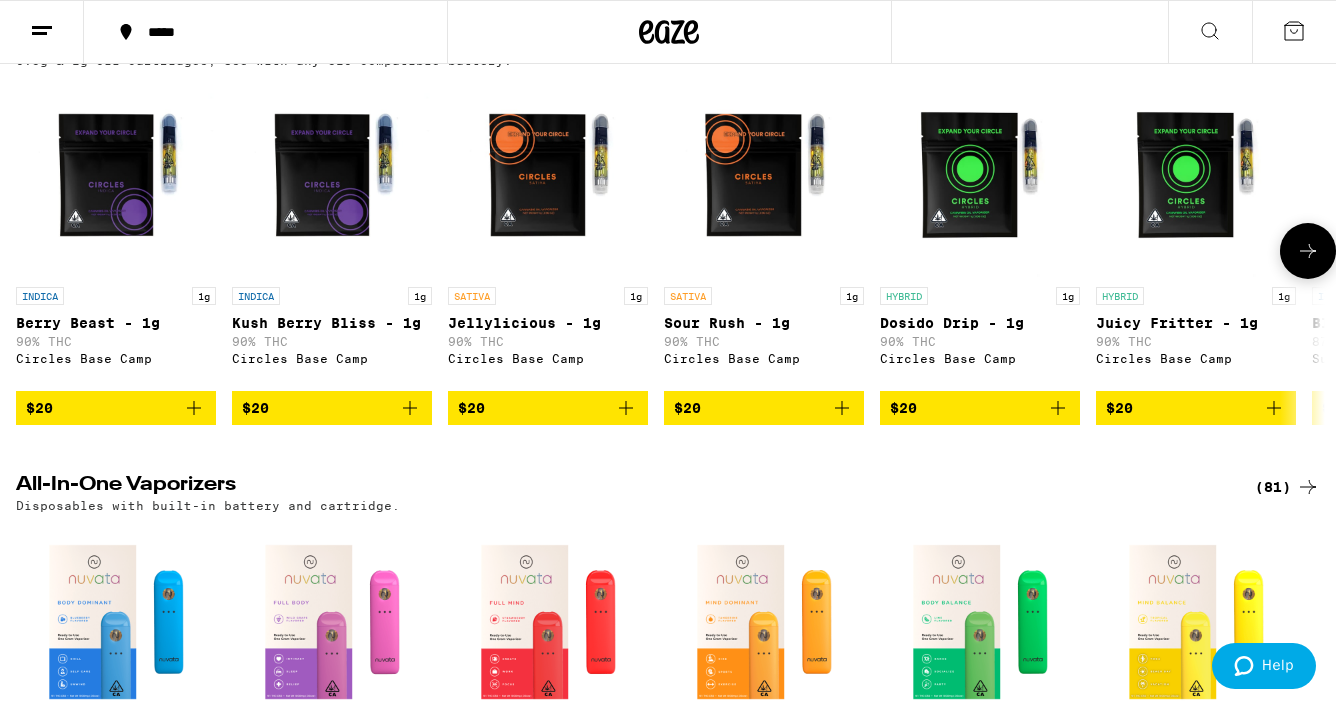 scroll, scrollTop: 3057, scrollLeft: 0, axis: vertical 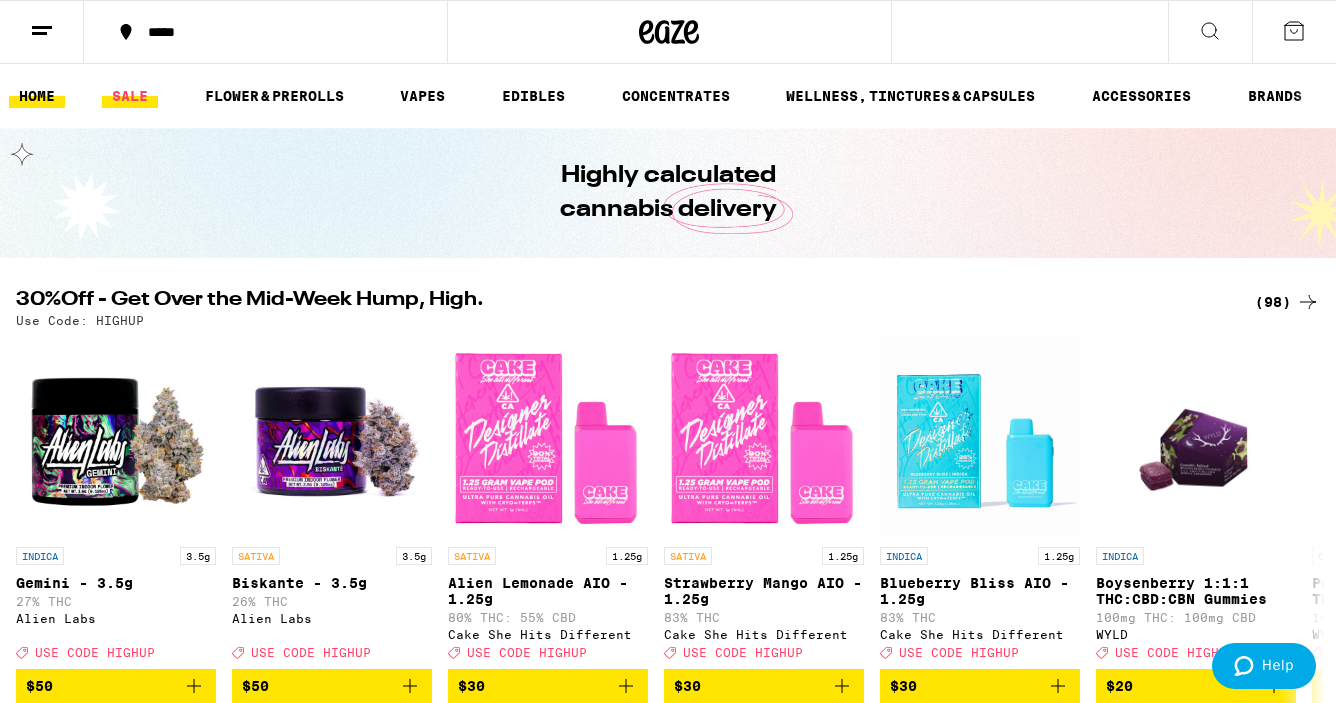 click on "SALE" at bounding box center (130, 96) 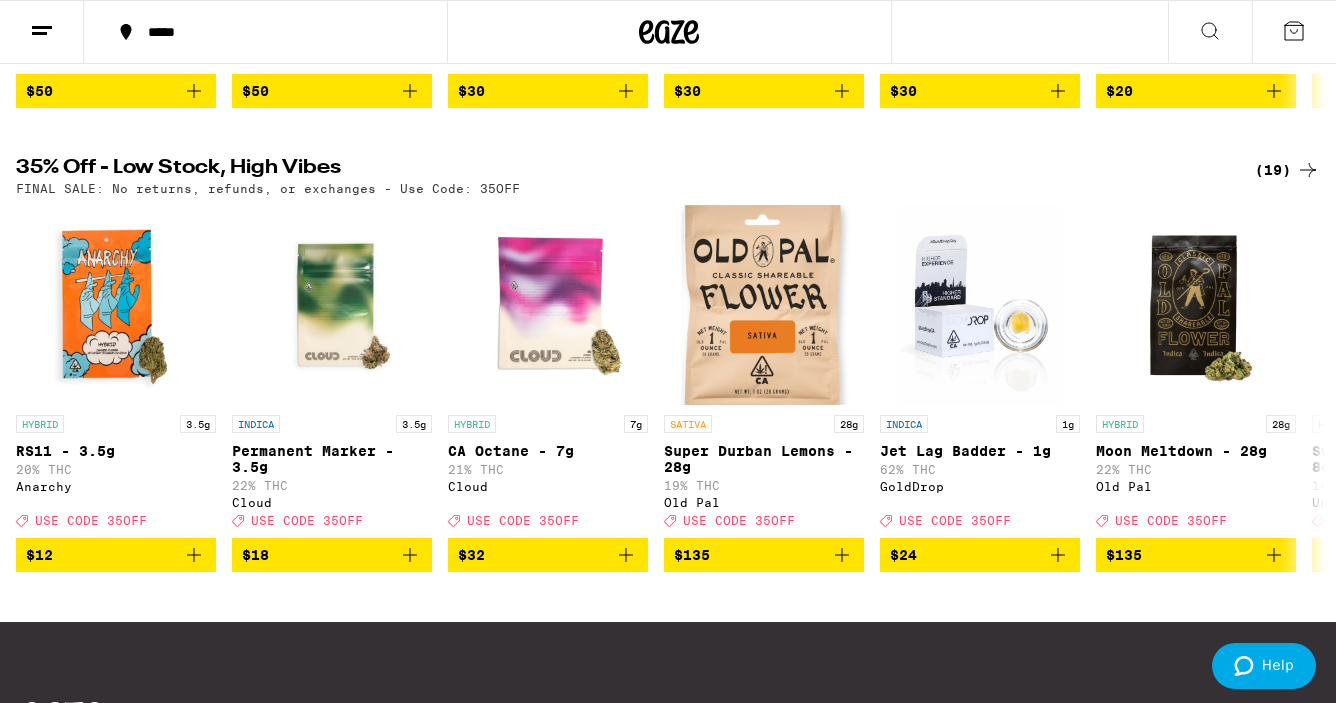 scroll, scrollTop: 714, scrollLeft: 0, axis: vertical 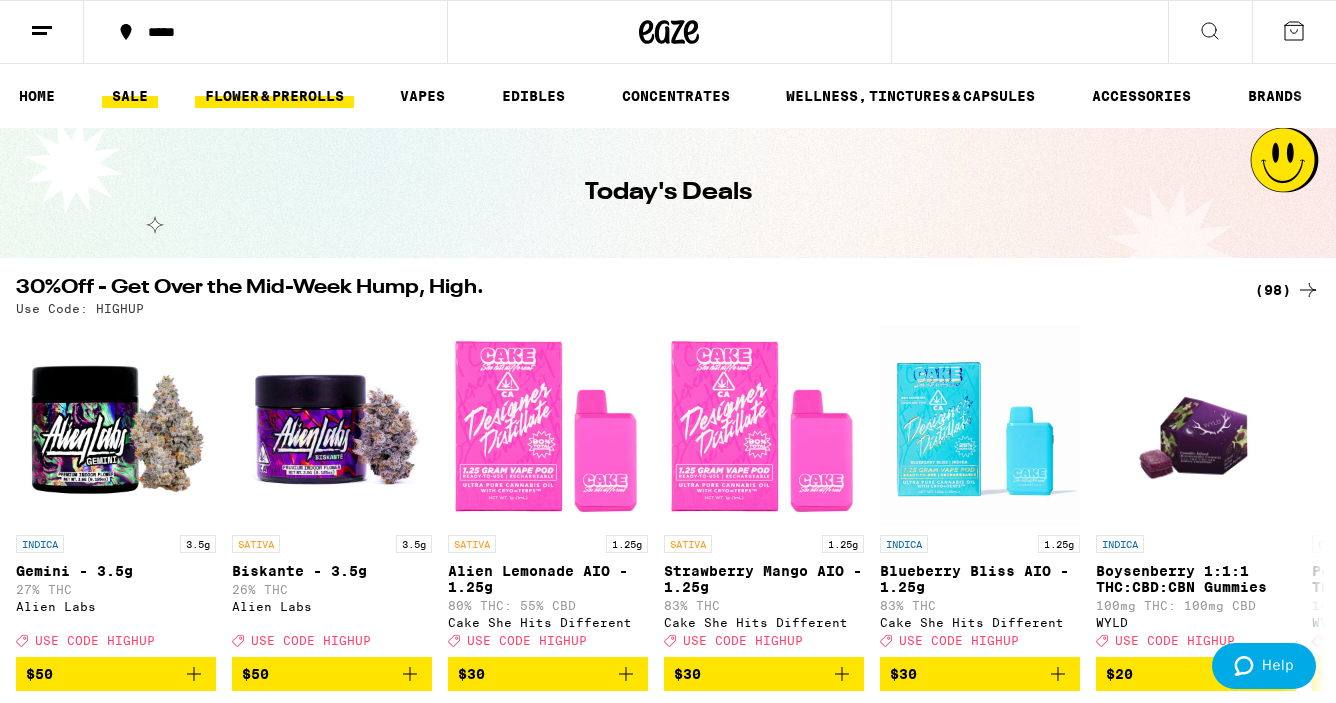 click on "FLOWER & PREROLLS" at bounding box center (274, 96) 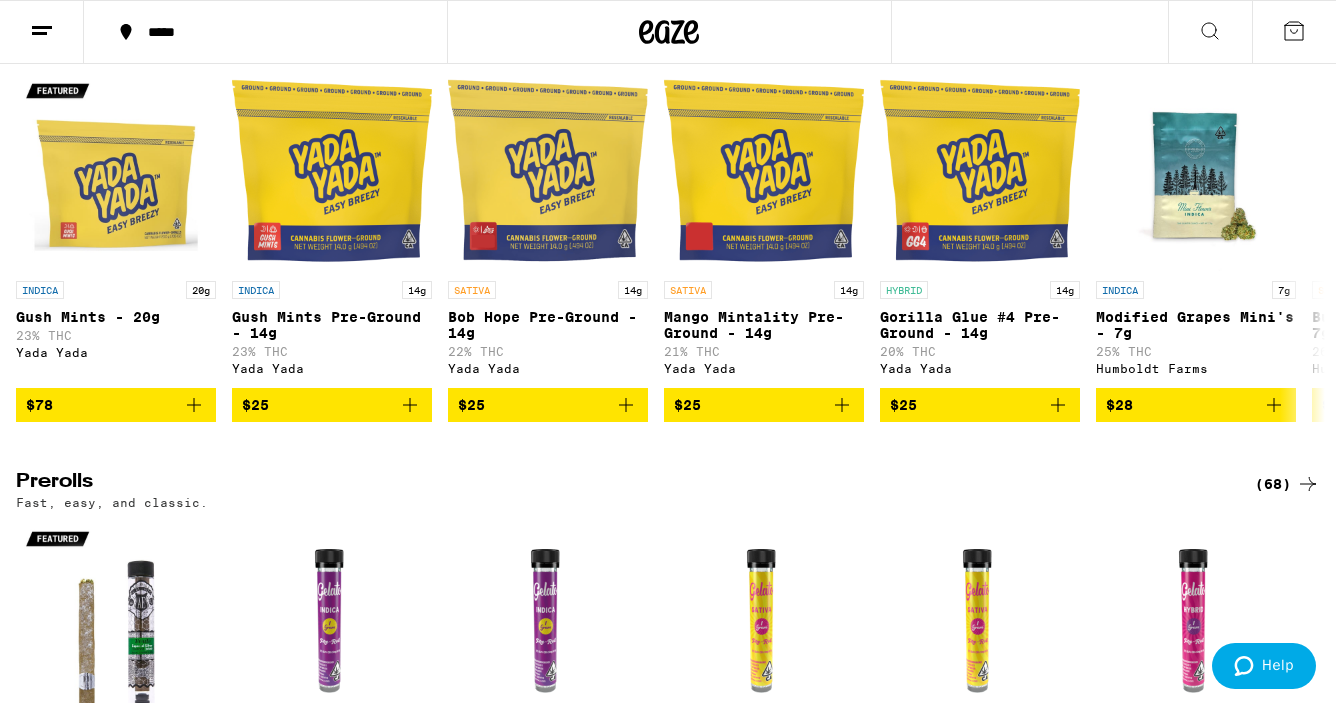 scroll, scrollTop: 1125, scrollLeft: 0, axis: vertical 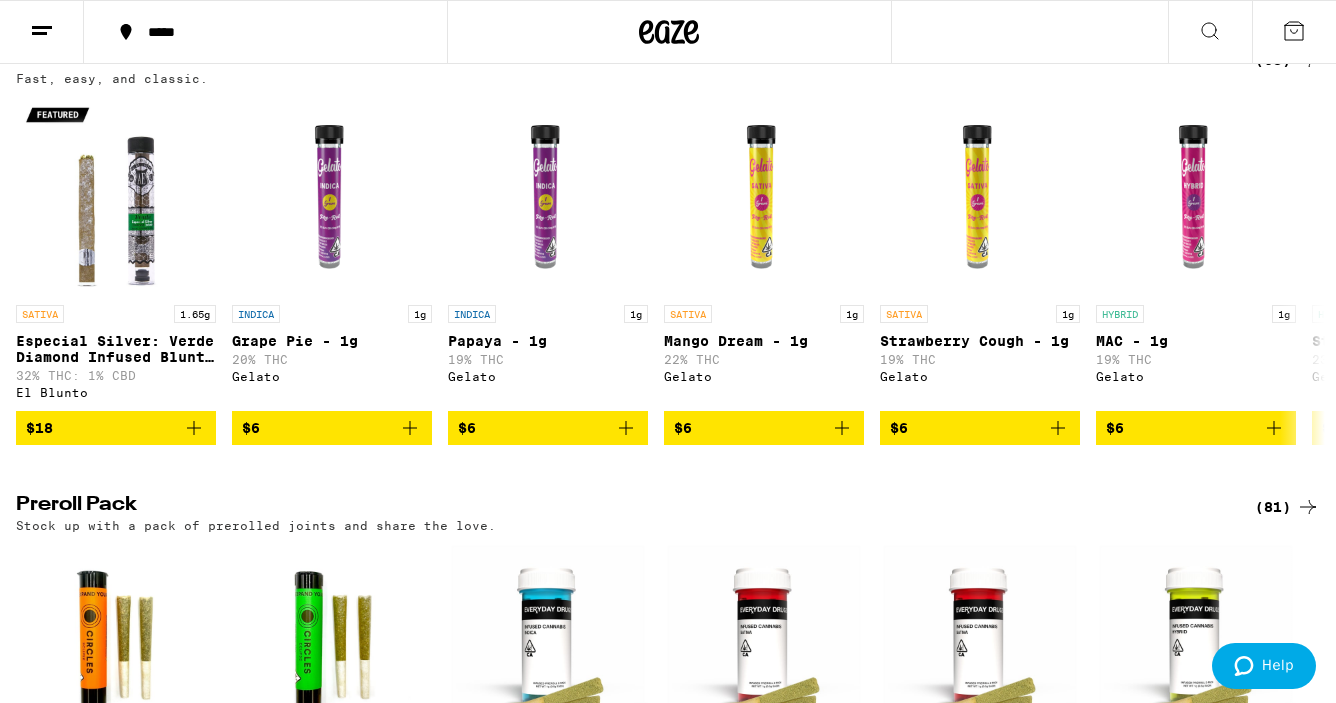 click on "(81)" at bounding box center [1287, 507] 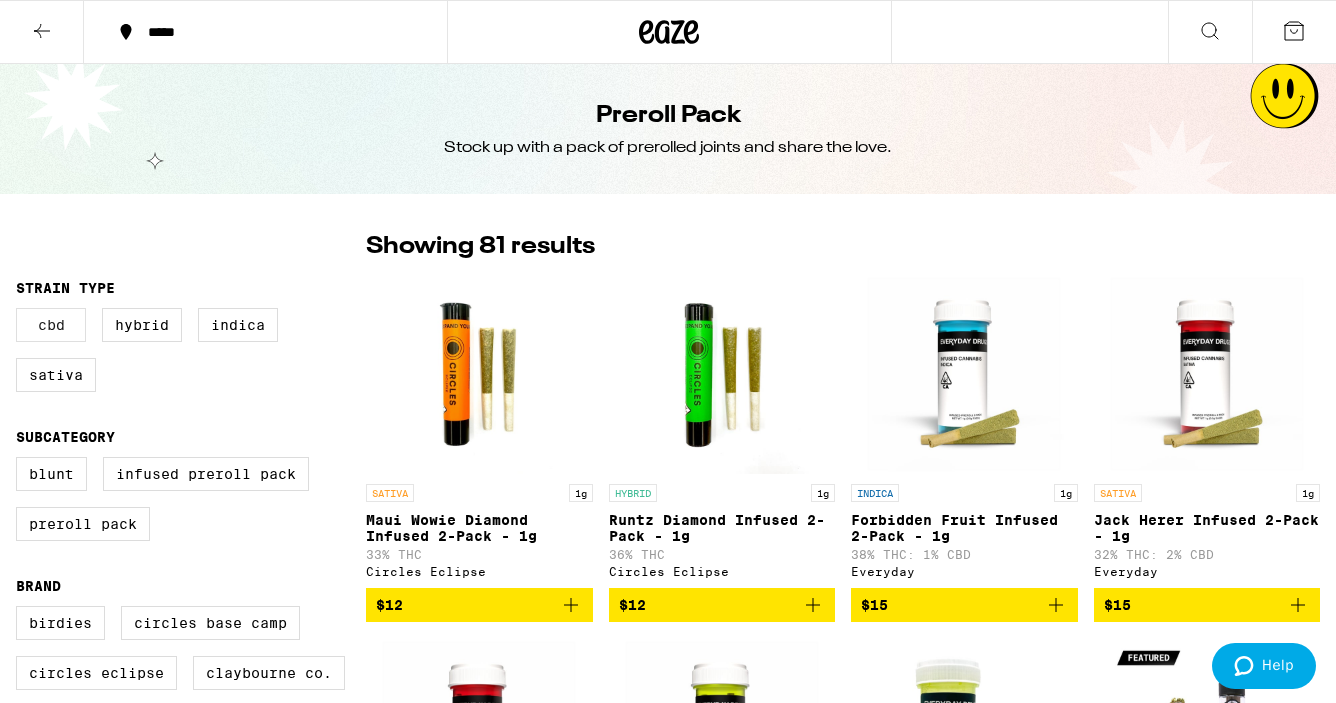click on "CBD" at bounding box center [51, 325] 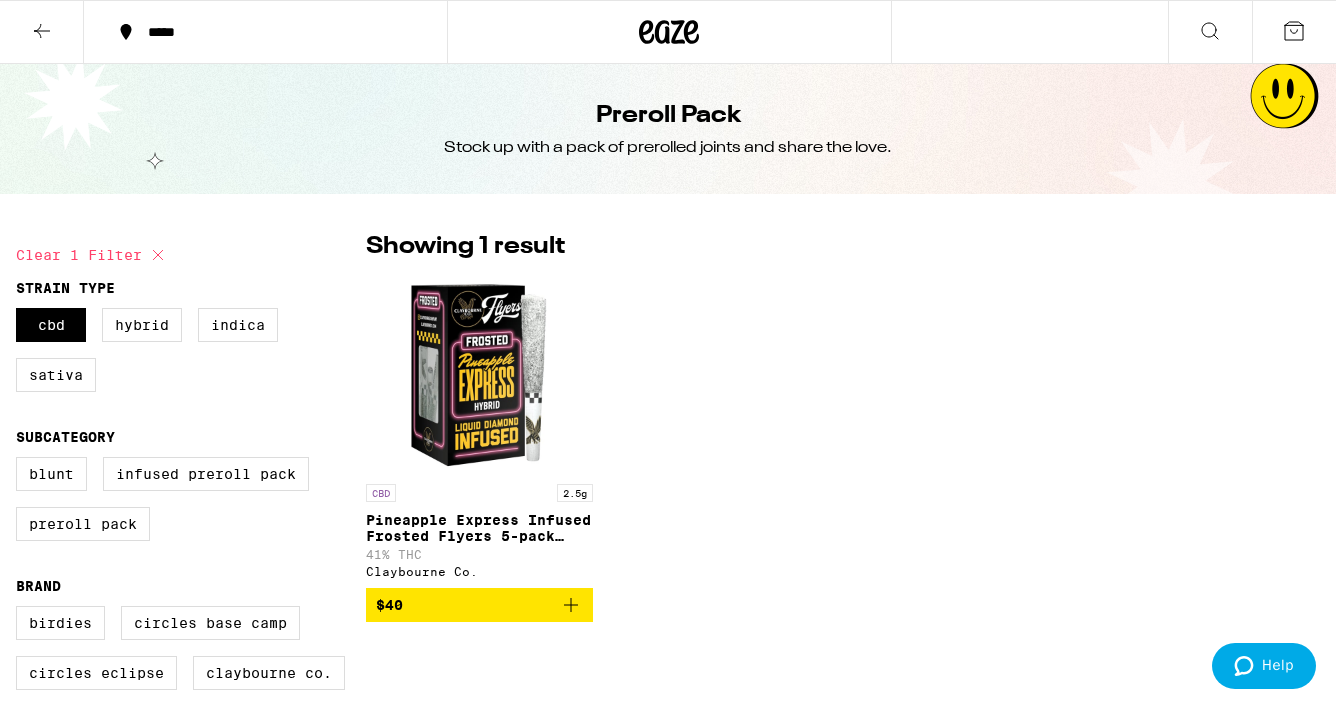 click at bounding box center [479, 374] 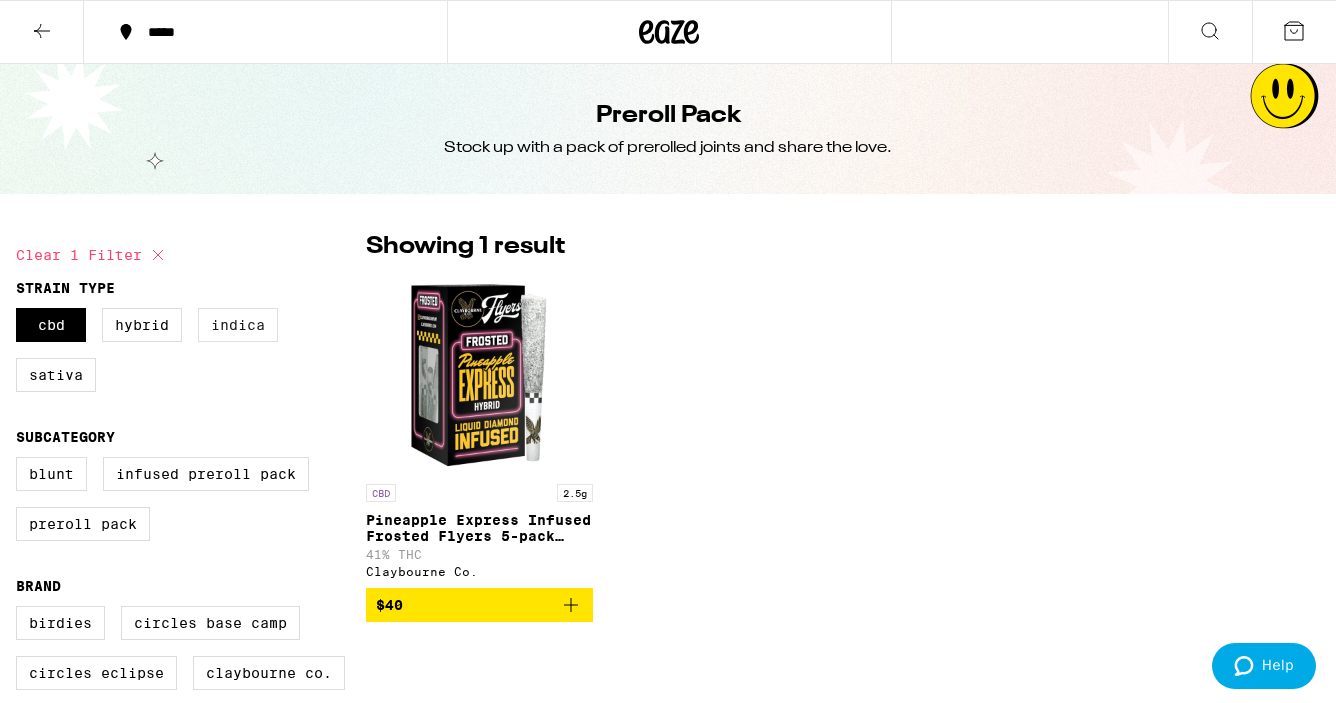 click on "Indica" at bounding box center [238, 325] 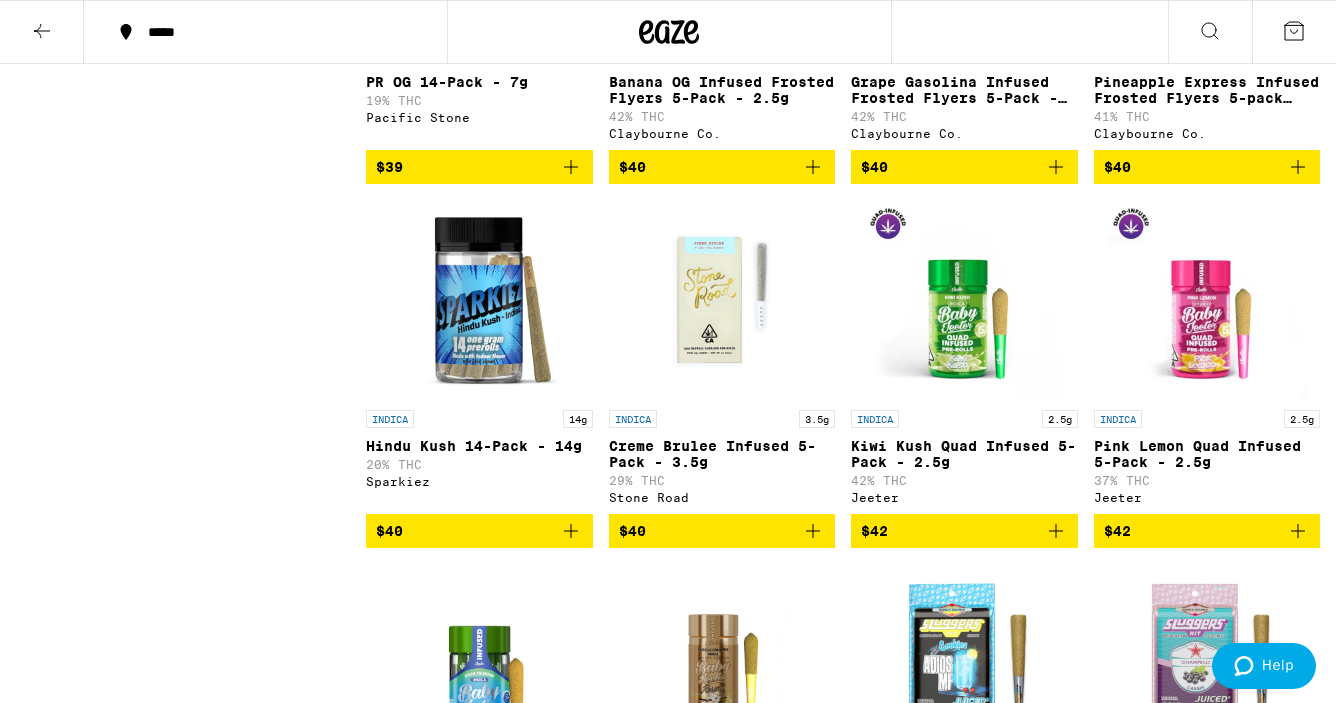 scroll, scrollTop: 1914, scrollLeft: 0, axis: vertical 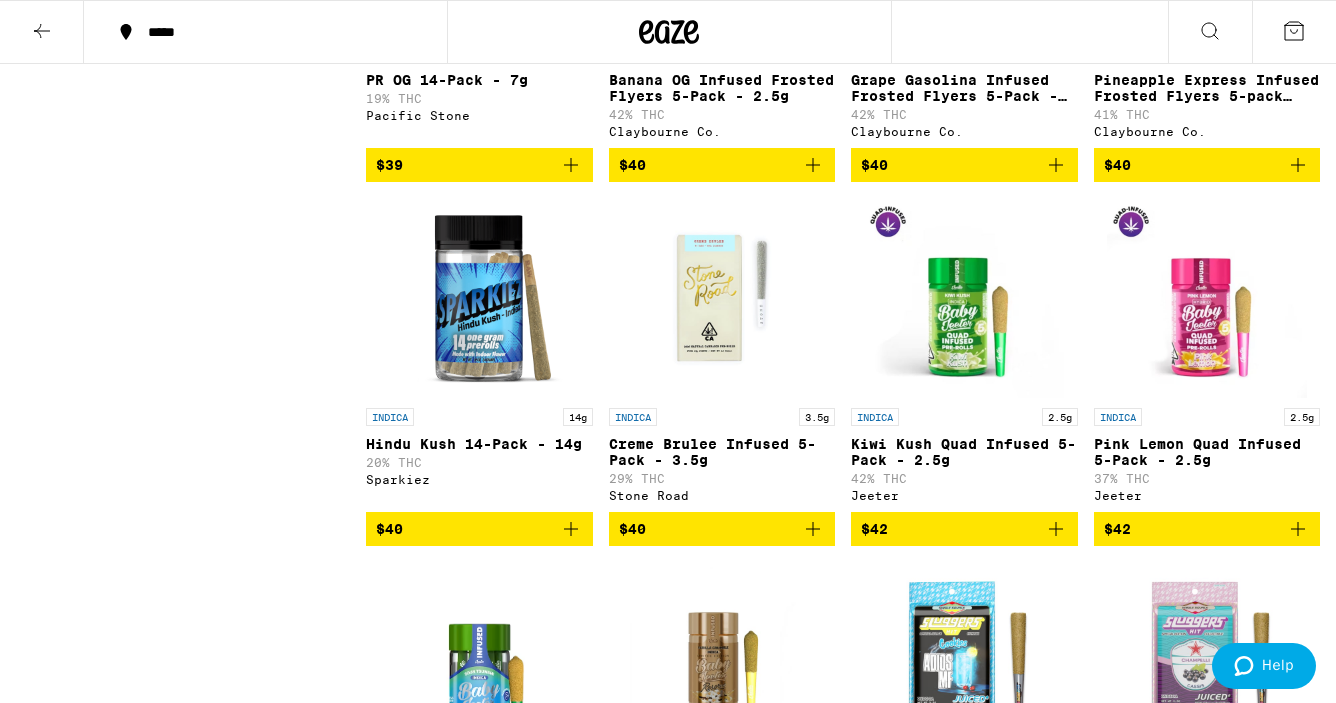 click on "$40" at bounding box center [479, 529] 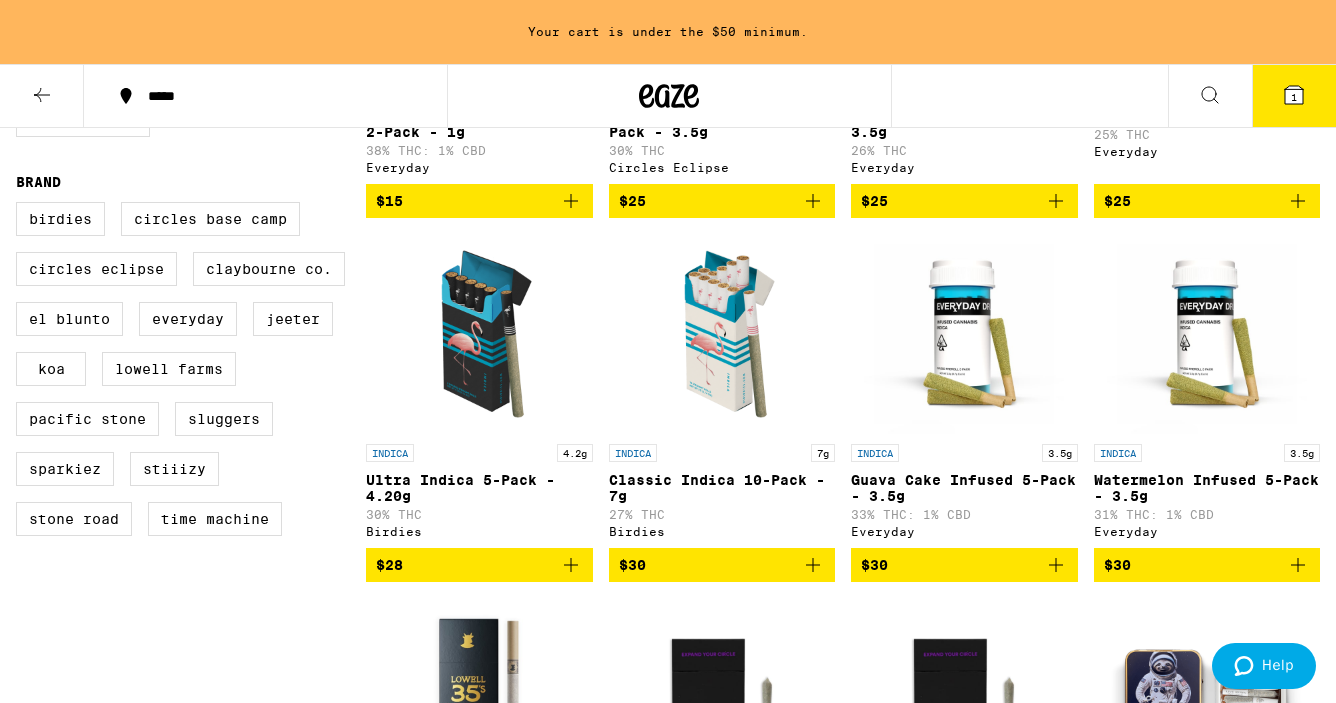 scroll, scrollTop: 0, scrollLeft: 0, axis: both 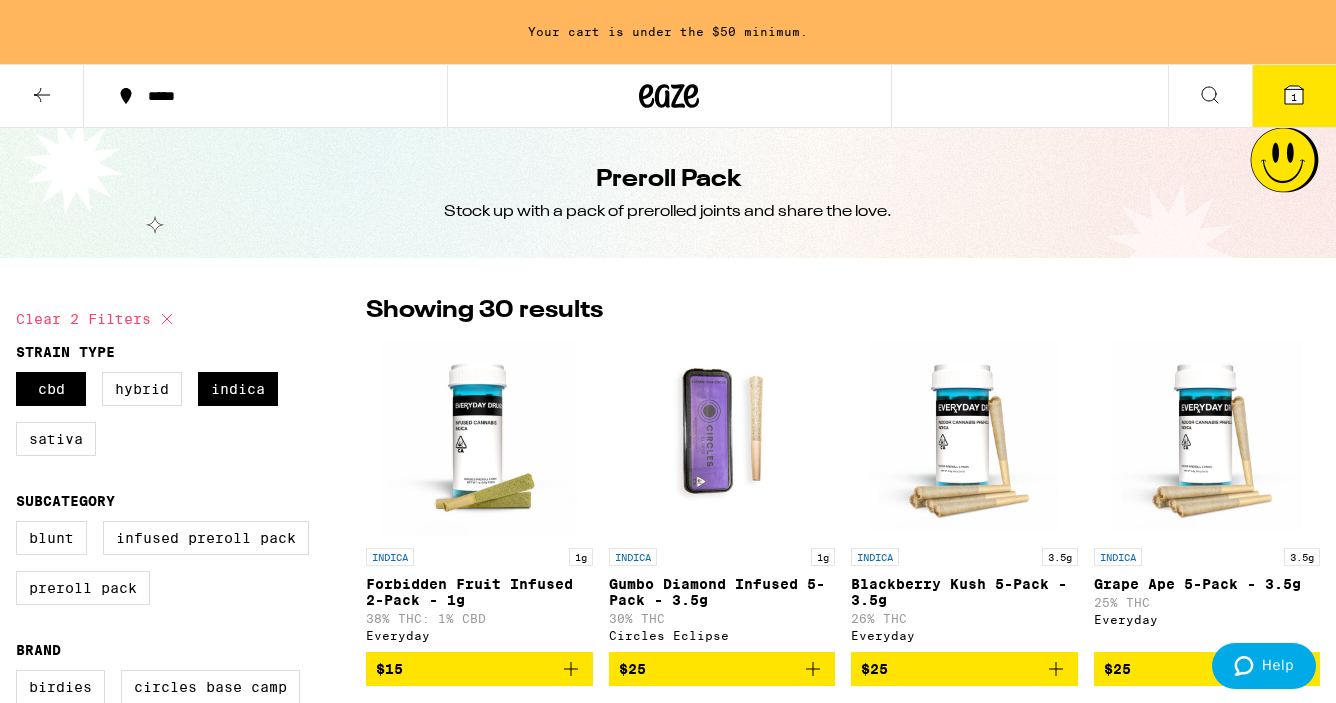 click 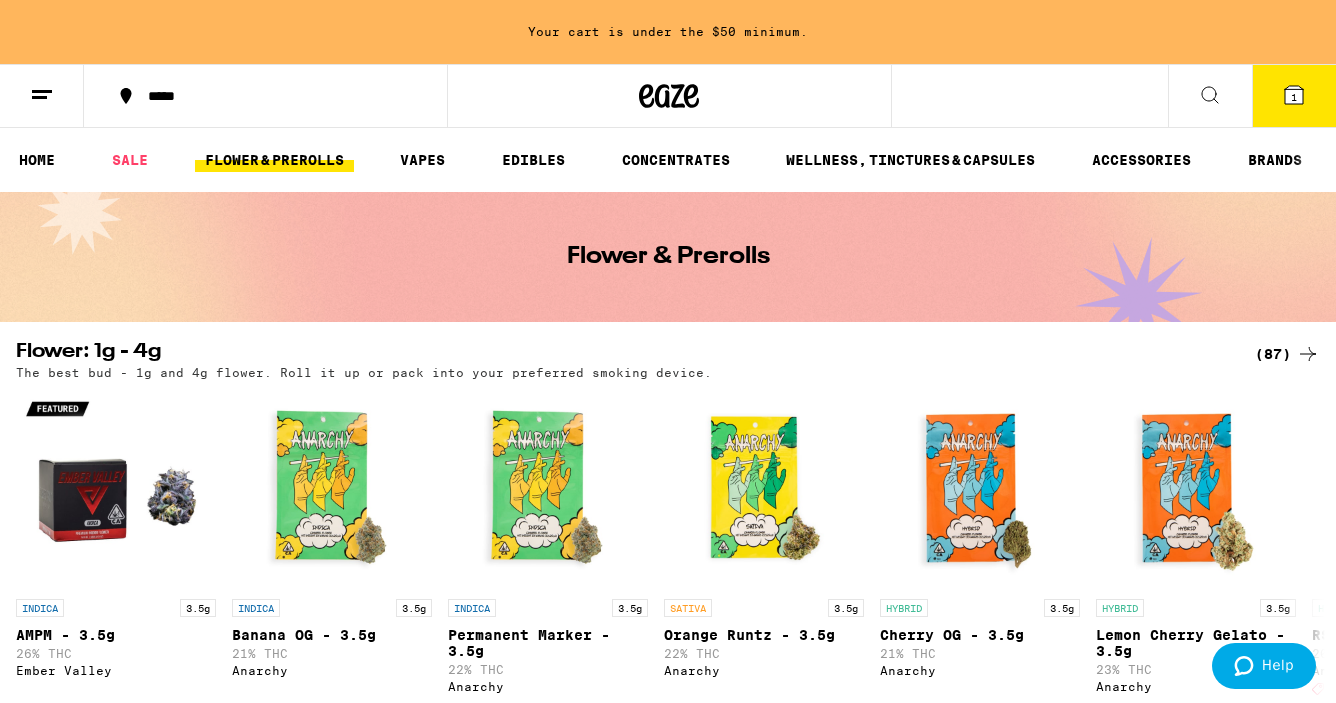 click at bounding box center [42, 96] 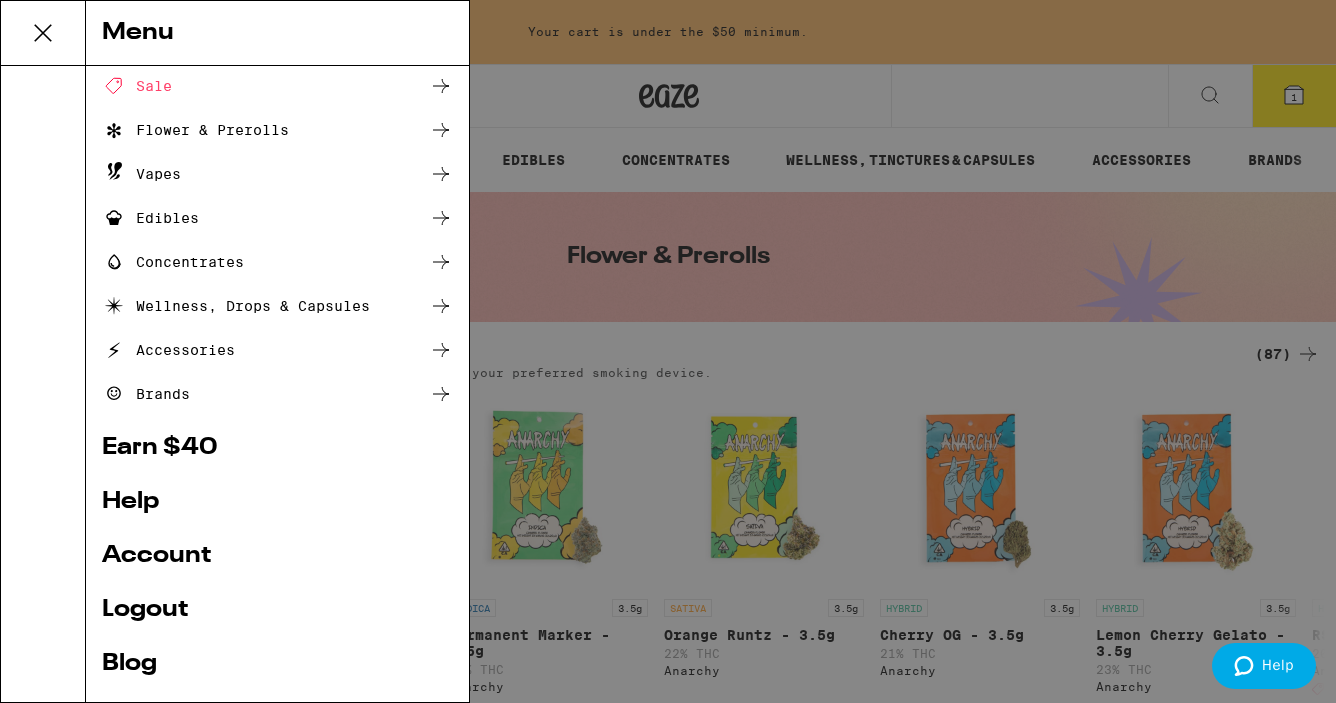 scroll, scrollTop: 162, scrollLeft: 0, axis: vertical 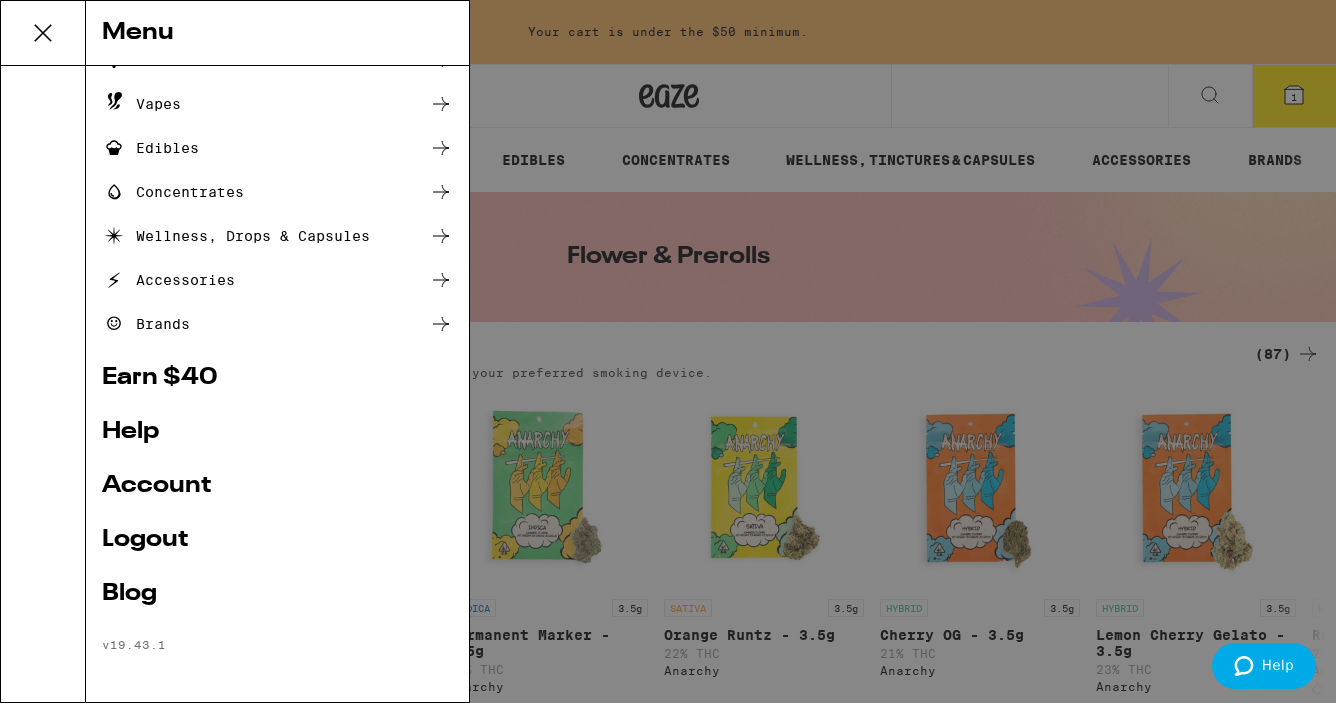 click on "Account" at bounding box center [277, 486] 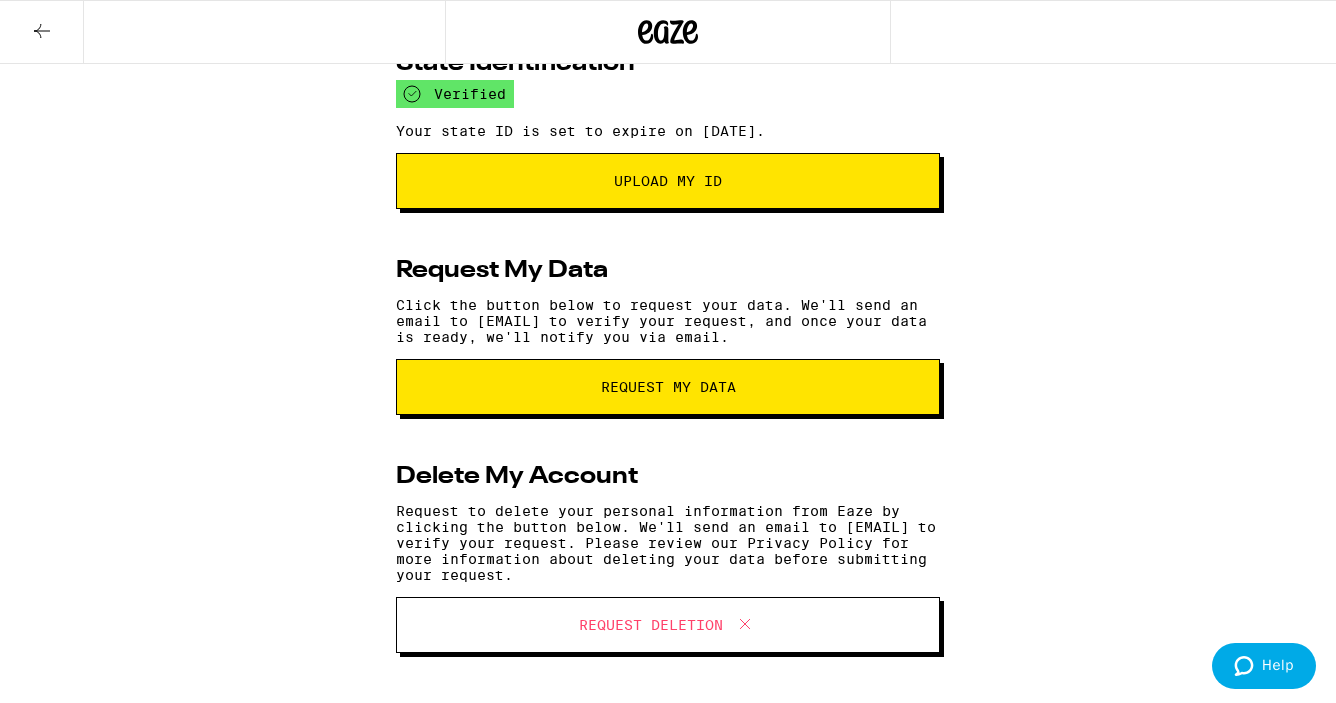 scroll, scrollTop: 0, scrollLeft: 0, axis: both 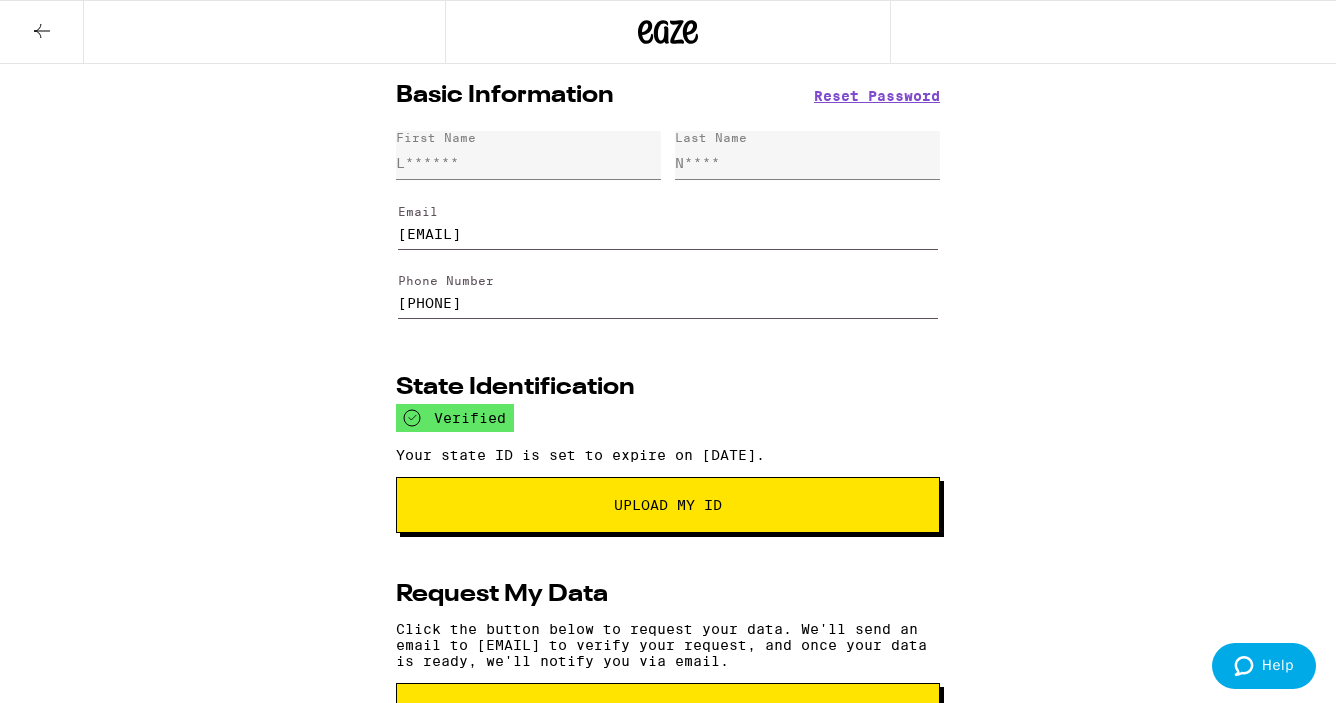 click 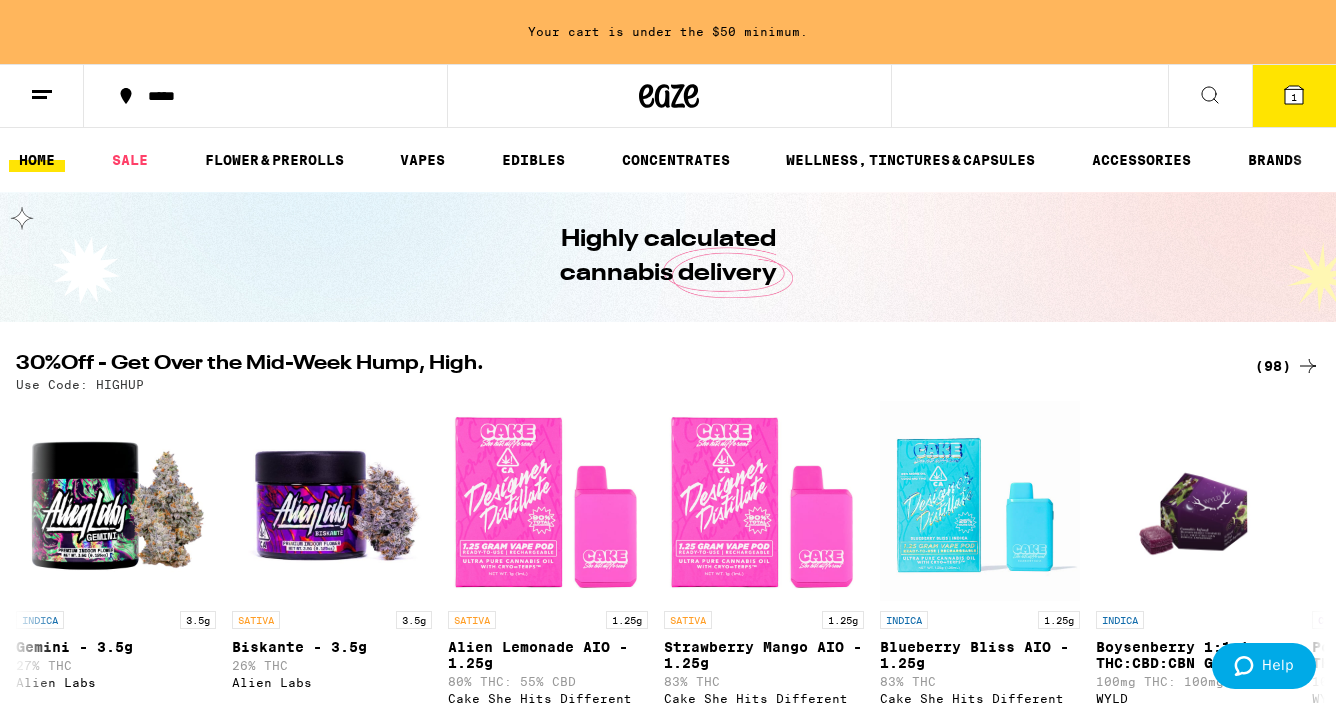 scroll, scrollTop: 0, scrollLeft: 0, axis: both 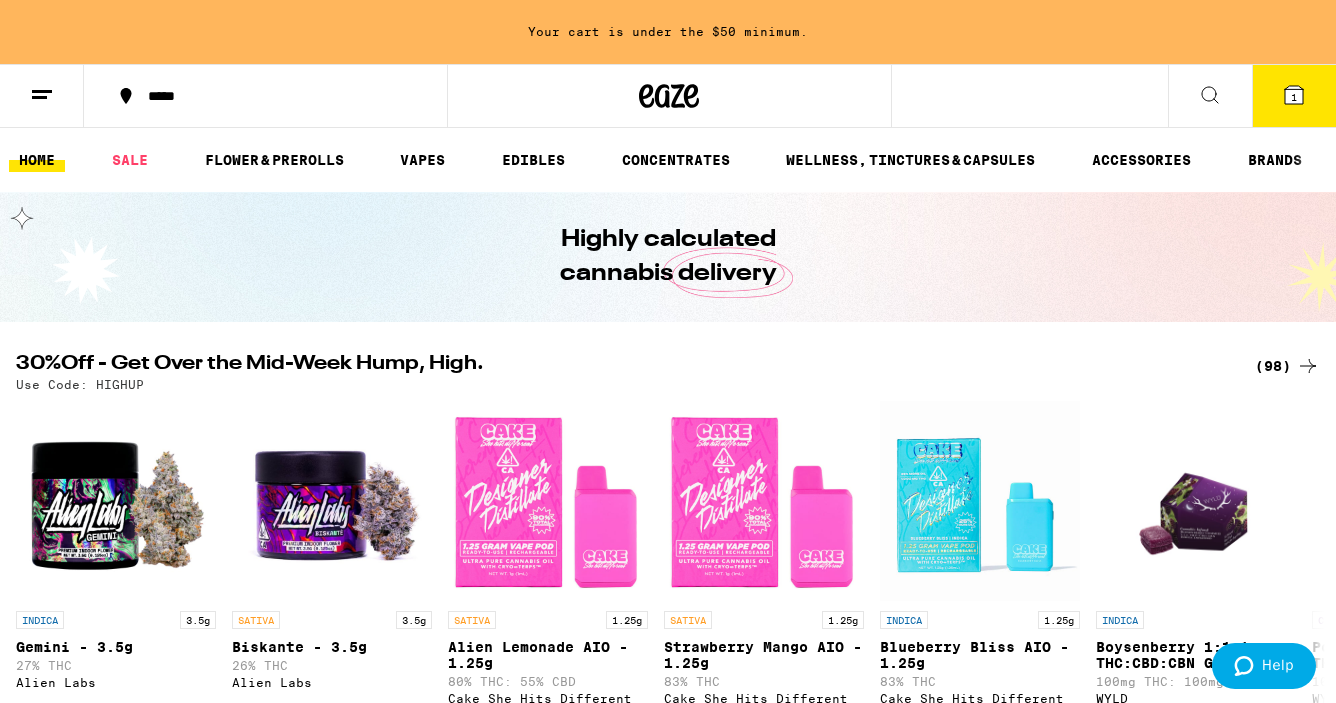 click 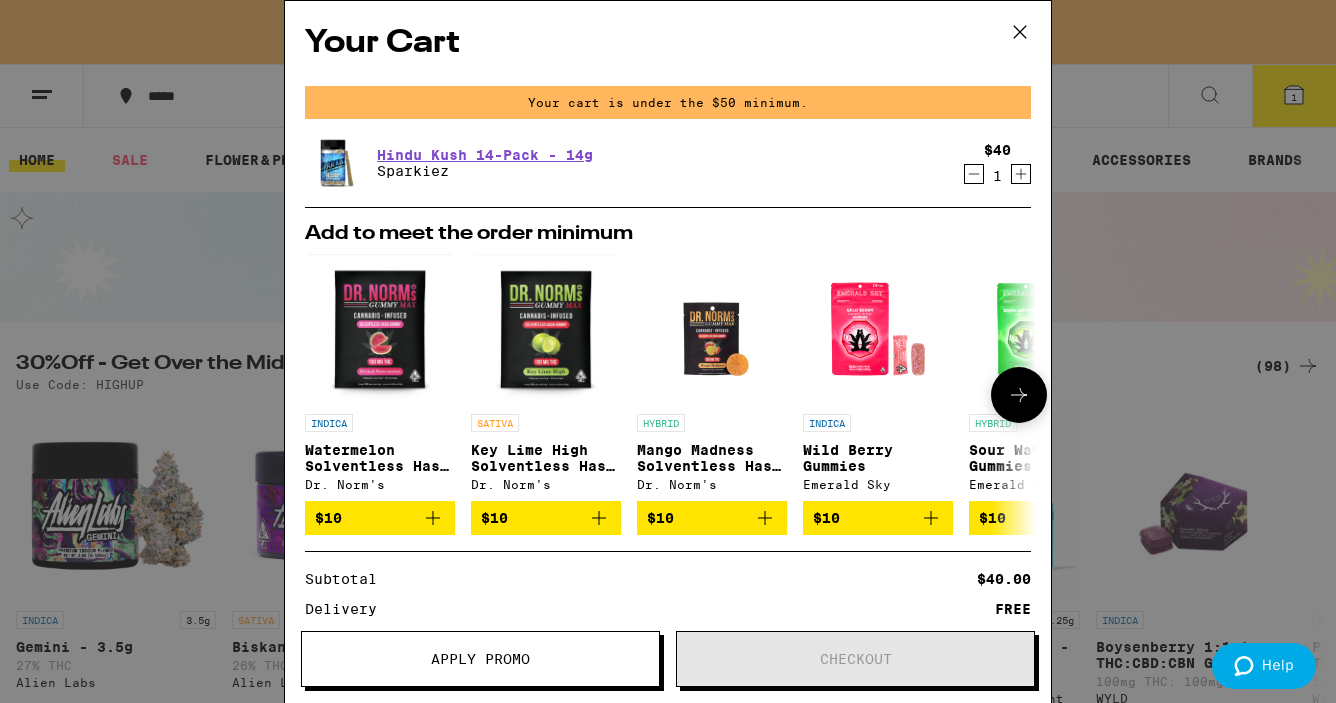 scroll, scrollTop: 140, scrollLeft: 0, axis: vertical 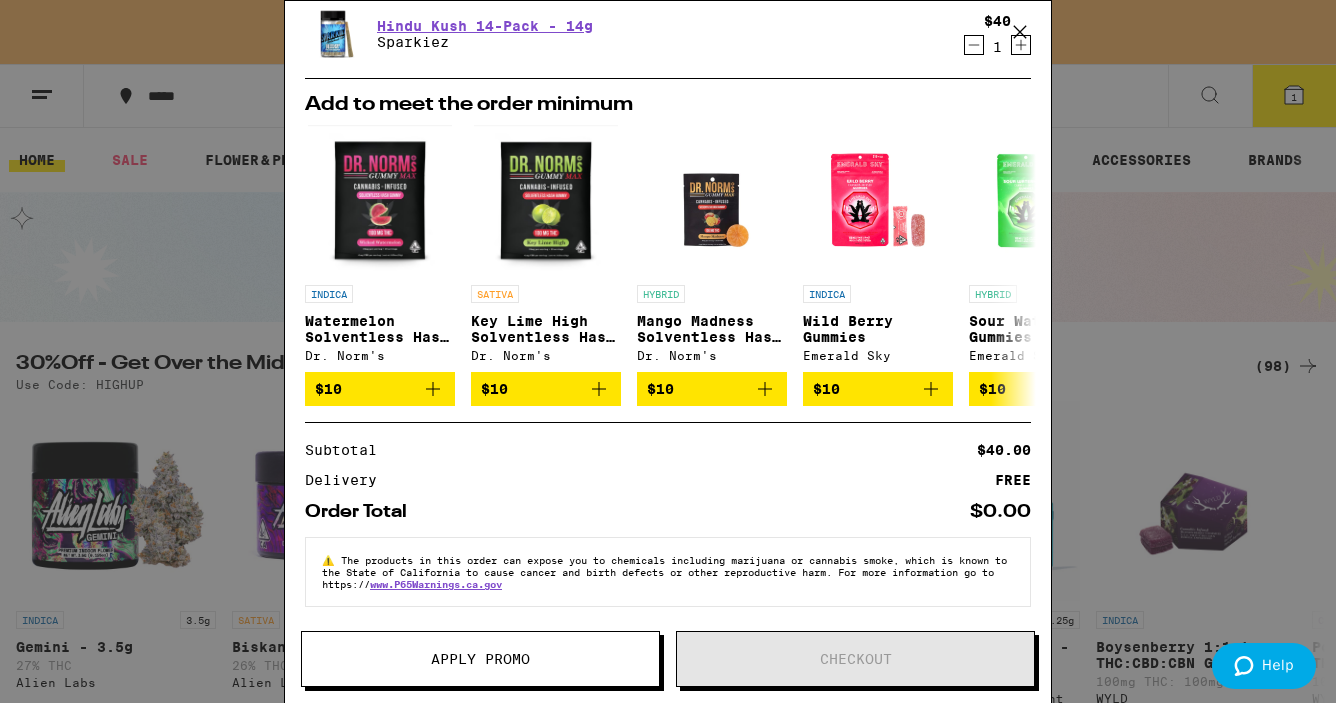 click on "Your Cart Your cart is under the $50 minimum. Hindu Kush 14-Pack - 14g Sparkiez $40 1 Add to meet the order minimum INDICA Watermelon Solventless Hash Gummy Dr. Norm's $10 SATIVA Key Lime High Solventless Hash Gummy Dr. Norm's $10 HYBRID Mango Madness Solventless Hash Gummy Dr. Norm's $10 INDICA Wild Berry Gummies Emerald Sky $10 HYBRID Sour Watermelon Gummies Emerald Sky $10 HYBRID Sparkling Pear Gummies Emerald Sky $10 HYBRID Alpine Splash Live Resin Single - 100mg Not Your Father's $10 HYBRID Root Beer Live Resin Single - 100mg Not Your Father's $10 HYBRID Iced Tea Lemonade 8oz - 100mg Uncle Arnie's $10 HYBRID Pineapple Paradise 8oz - 100mg Uncle Arnie's $10 Subtotal $40.00 Delivery FREE Order Total $0.00 ⚠️ The products in this order can expose you to chemicals including marijuana or cannabis smoke, which is known to the State of California to cause cancer and birth defects or other reproductive harm. For more information go to https:// www.P65Warnings.ca.gov Apply Promo Checkout" at bounding box center (668, 351) 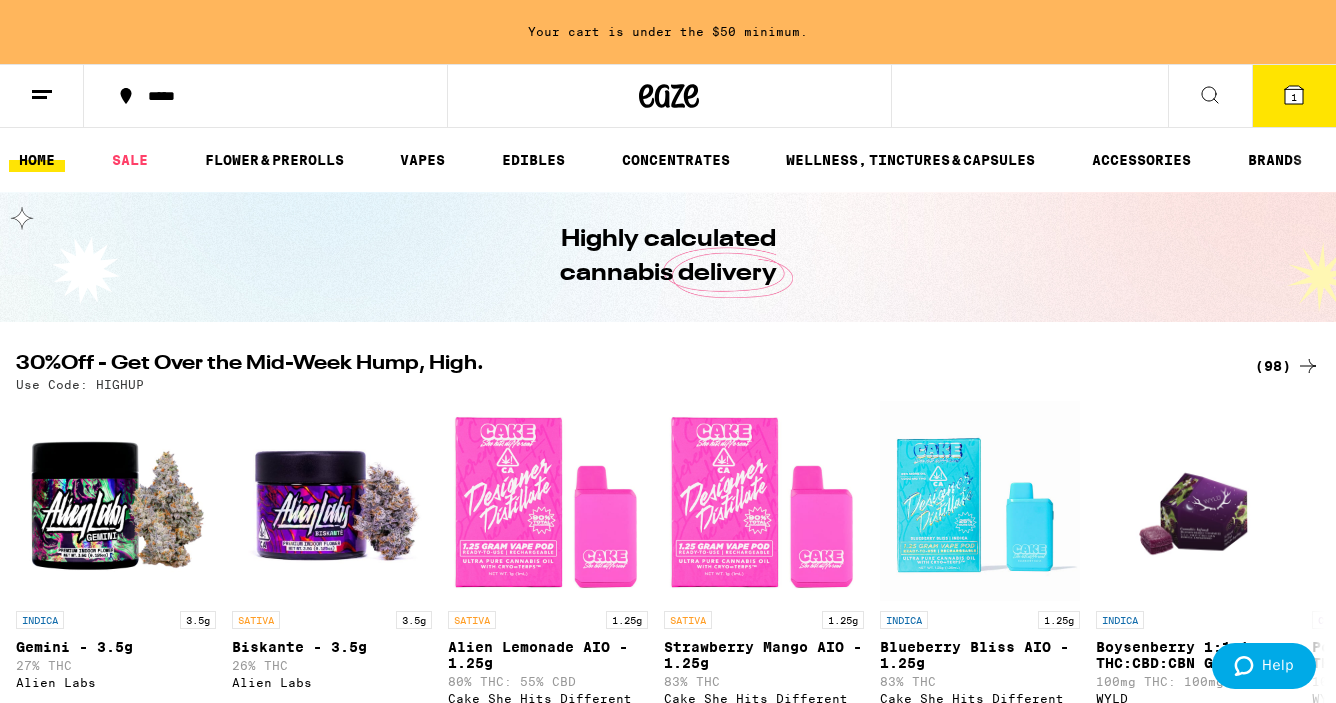 scroll, scrollTop: 0, scrollLeft: 0, axis: both 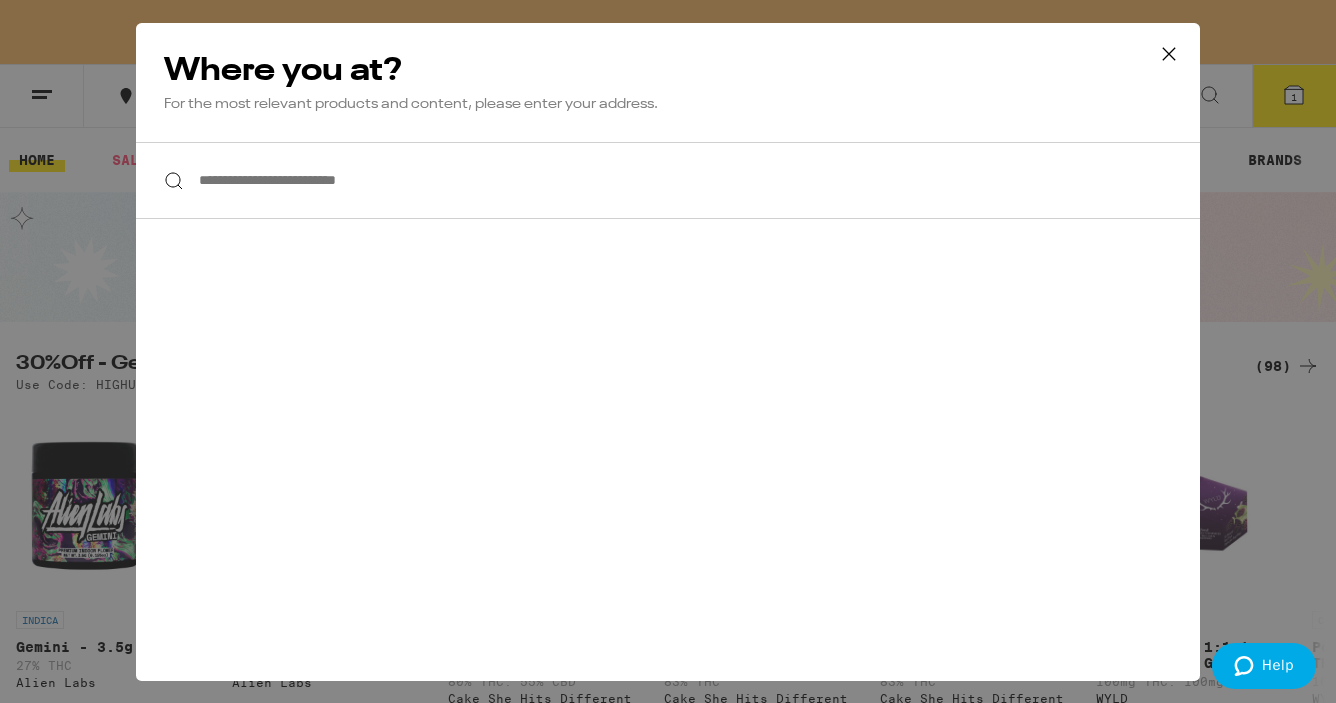 click on "**********" at bounding box center [668, 180] 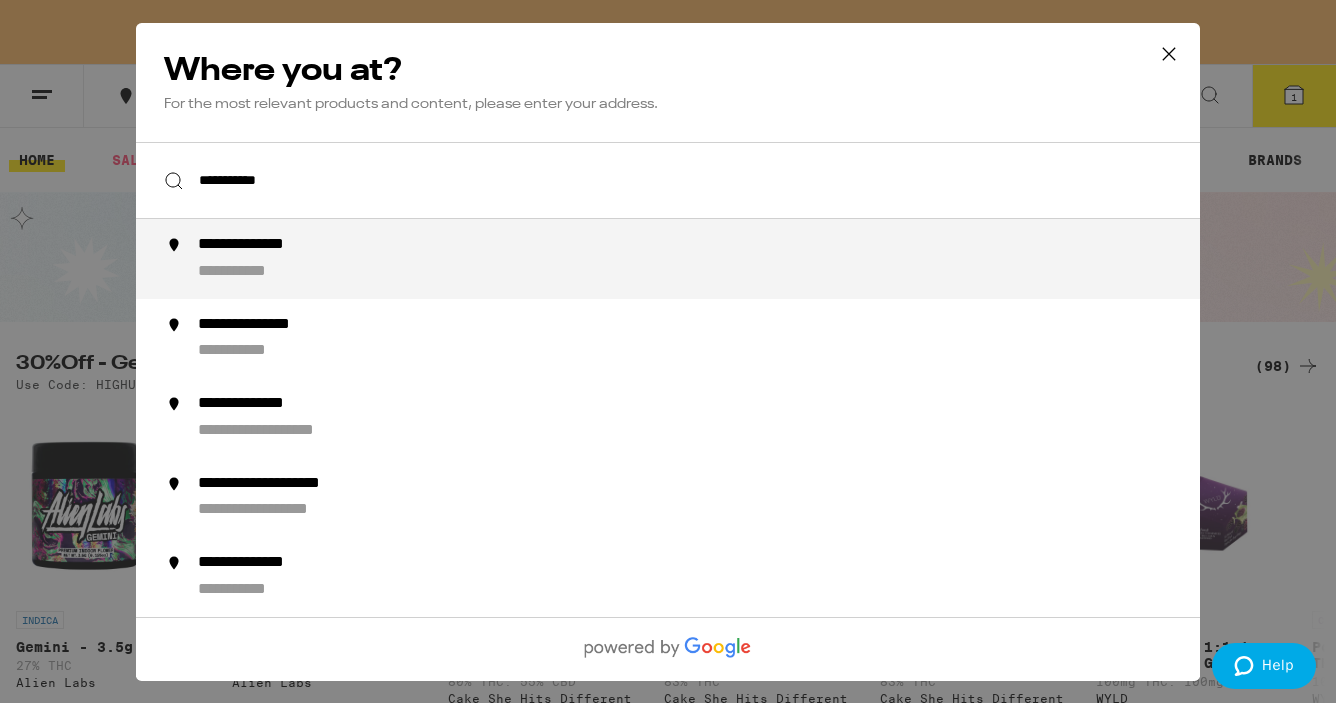 click on "**********" at bounding box center [270, 245] 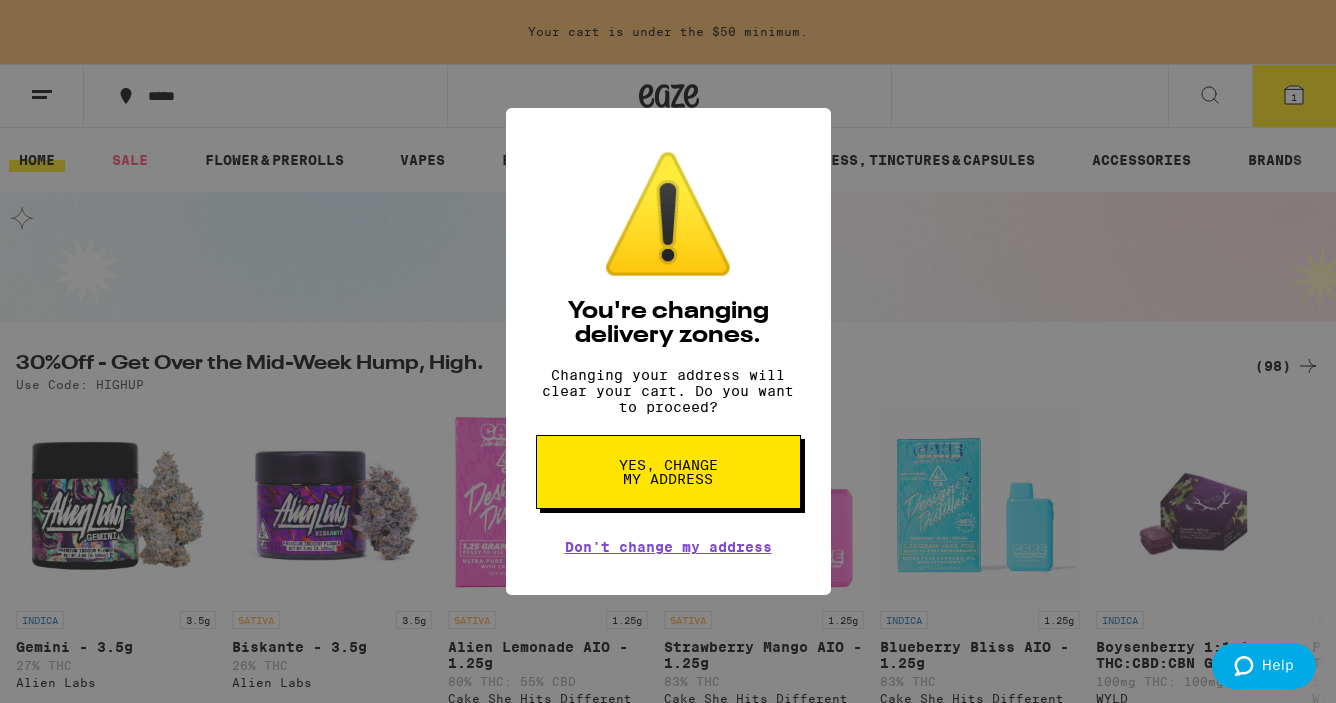 click on "Yes, change my address" at bounding box center (668, 472) 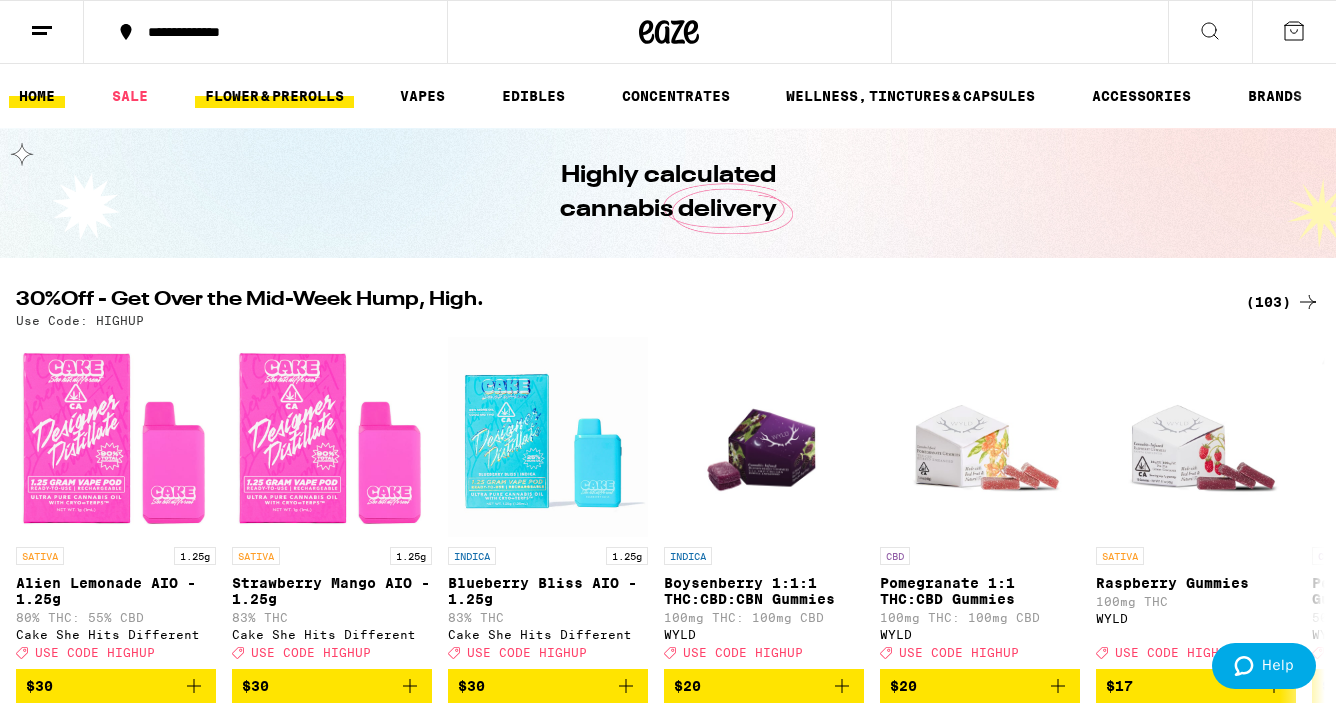 click on "FLOWER & PREROLLS" at bounding box center (274, 96) 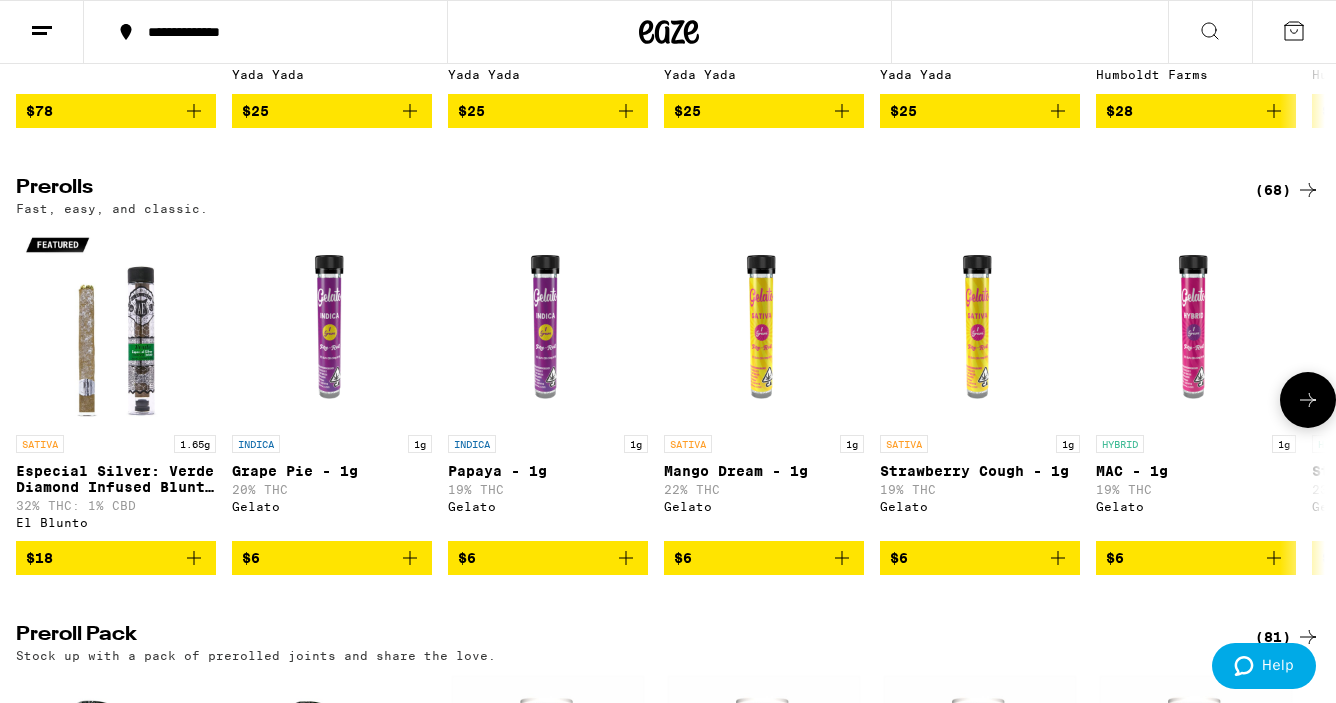 scroll, scrollTop: 1028, scrollLeft: 0, axis: vertical 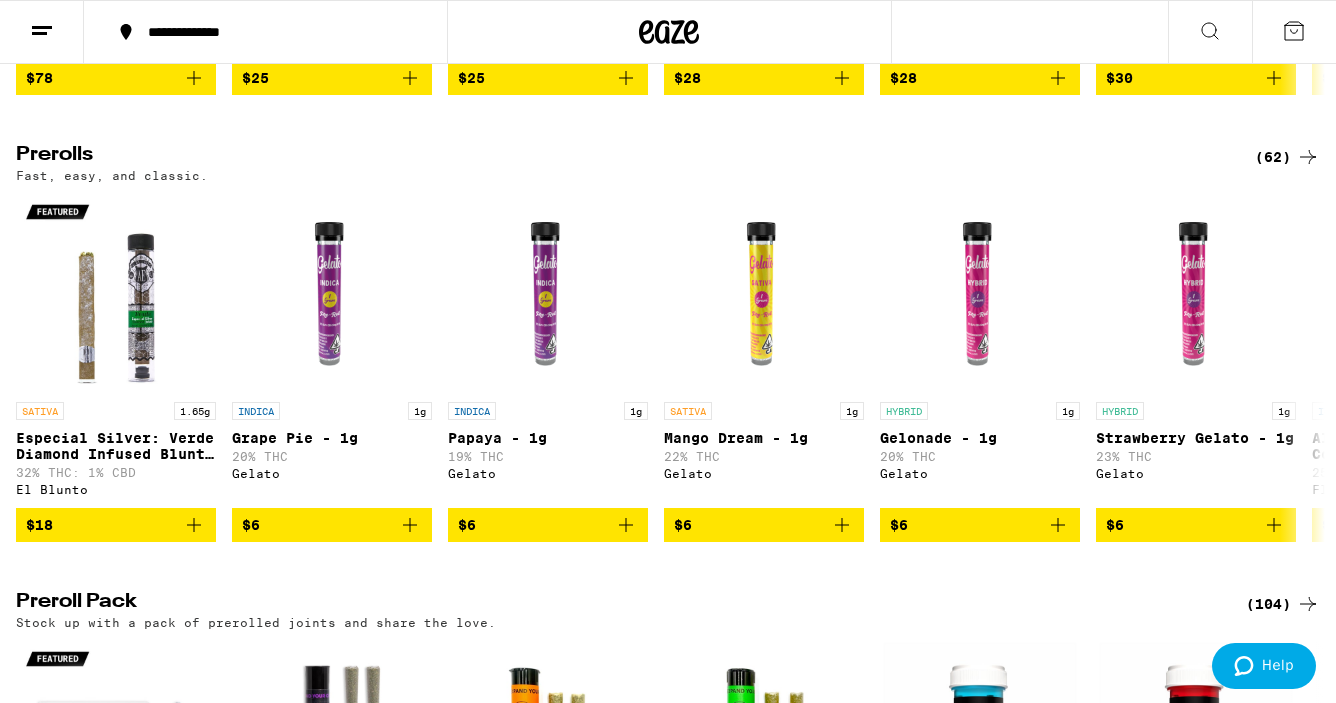 click on "(62)" at bounding box center [1287, 157] 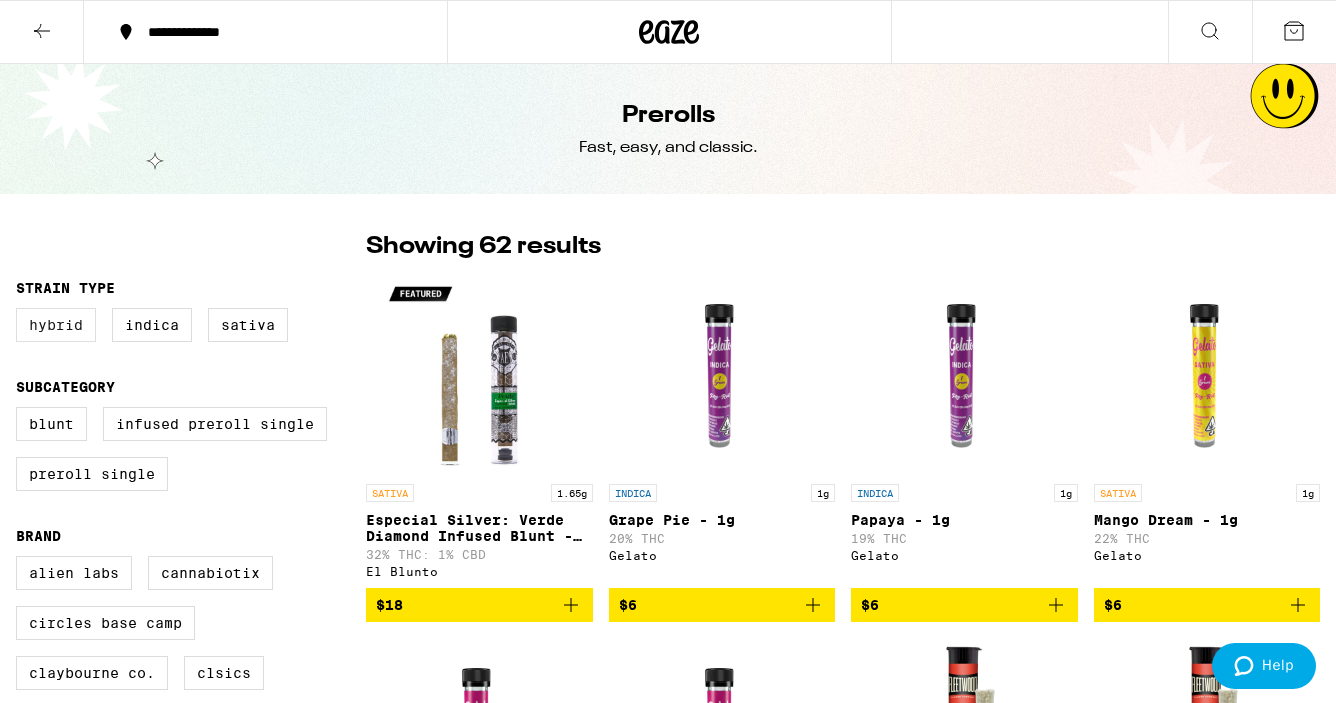 click on "Hybrid" at bounding box center (56, 325) 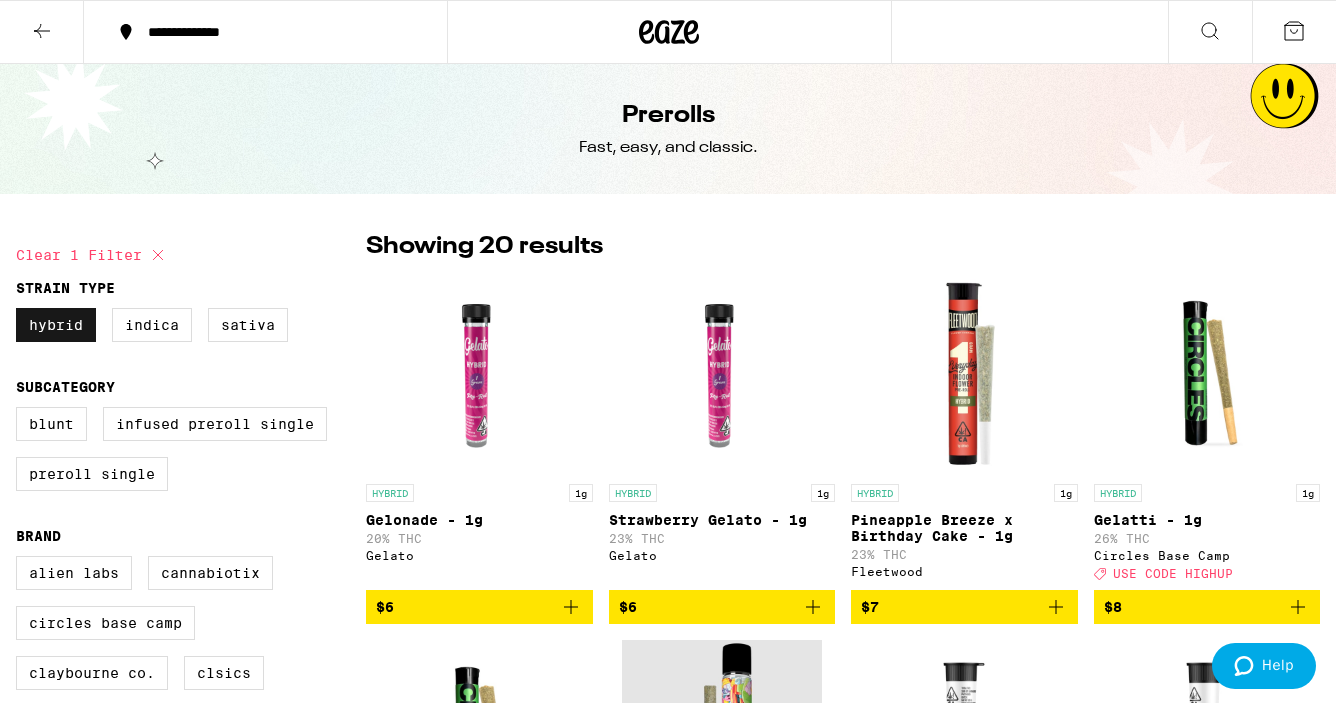 click on "Hybrid" at bounding box center [56, 325] 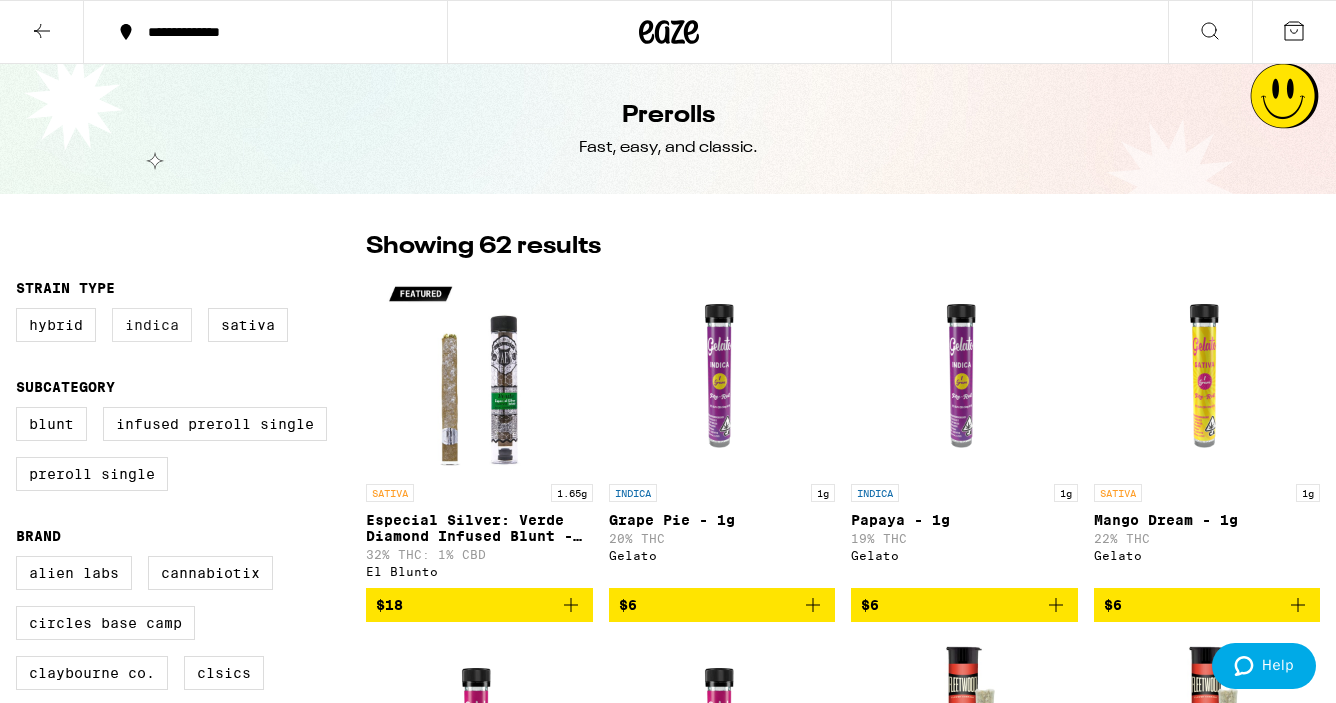 click on "Indica" at bounding box center [152, 325] 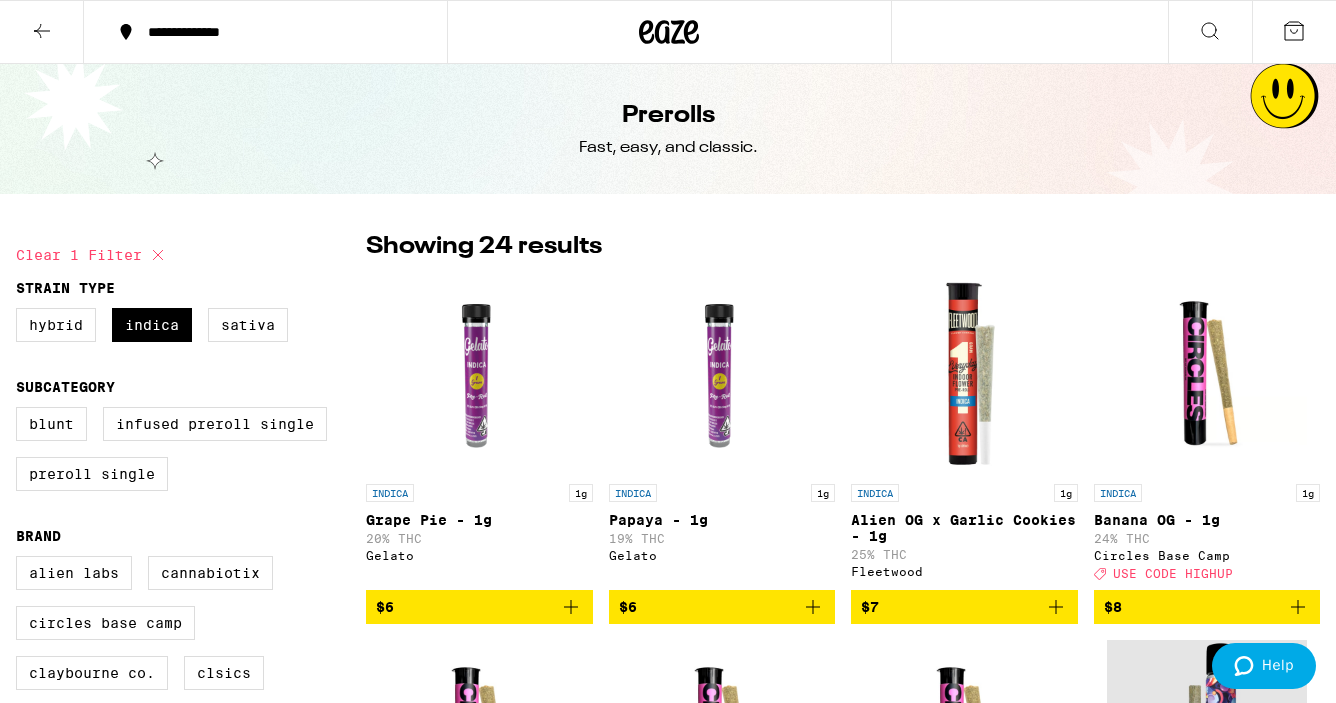 click 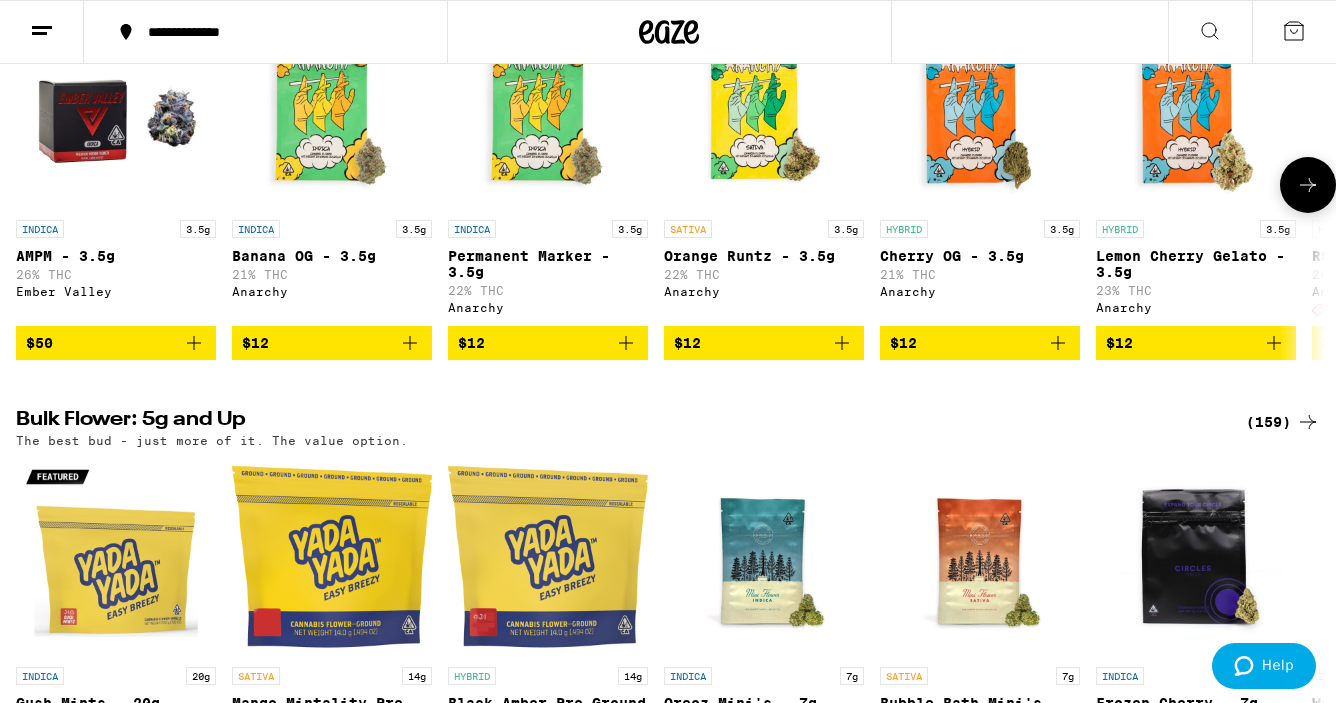 scroll, scrollTop: 865, scrollLeft: 0, axis: vertical 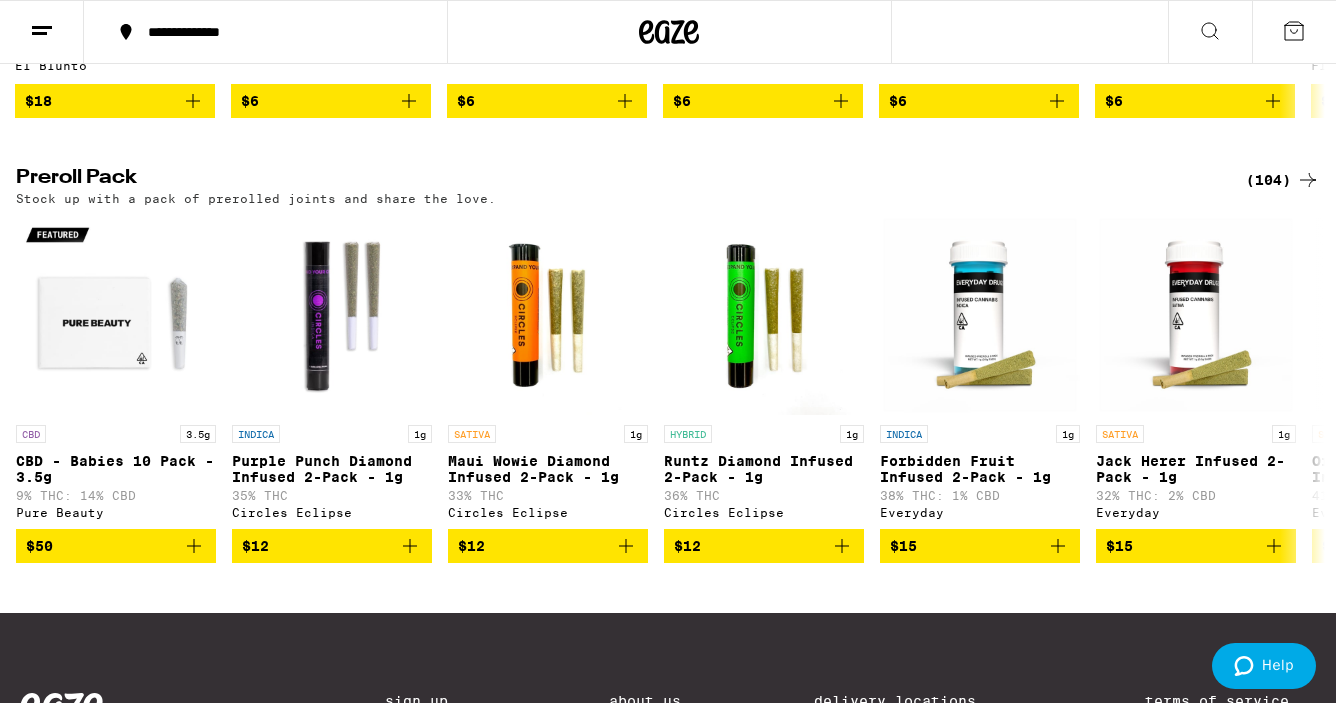 click on "(104)" at bounding box center [1283, 180] 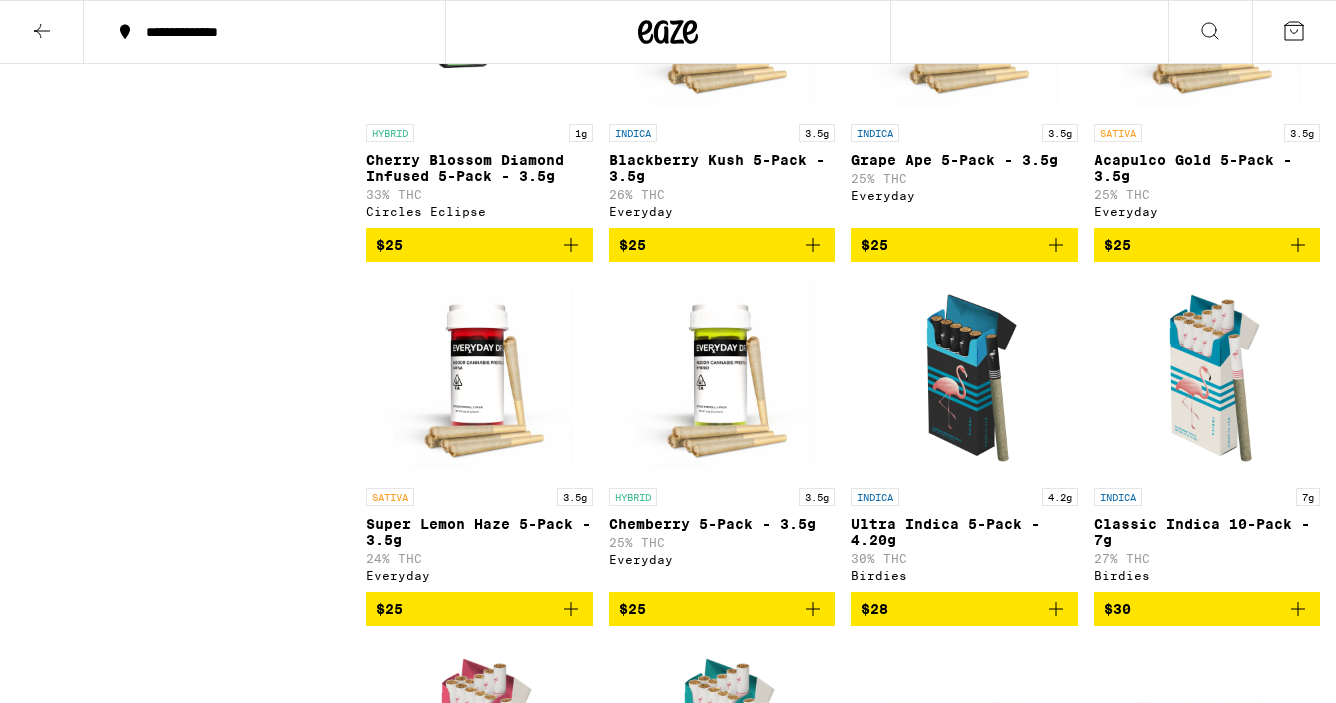 scroll, scrollTop: 0, scrollLeft: 0, axis: both 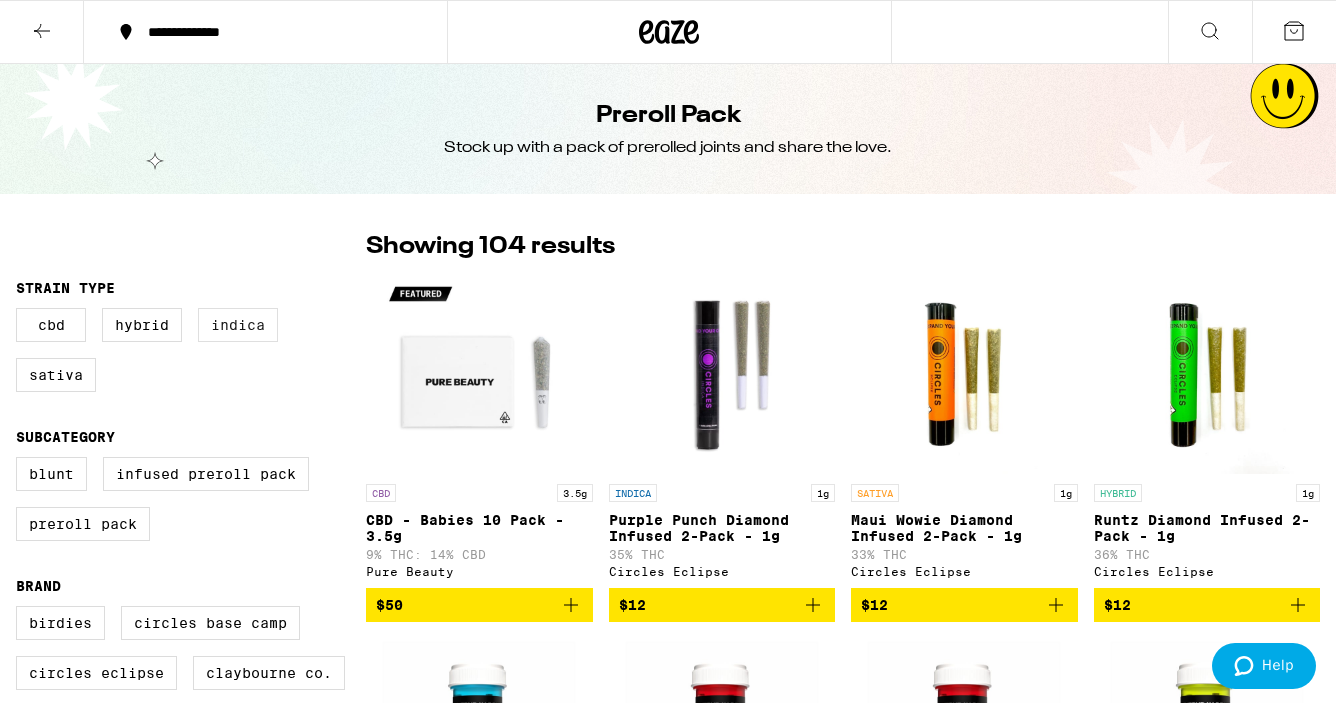 click on "Indica" at bounding box center (238, 325) 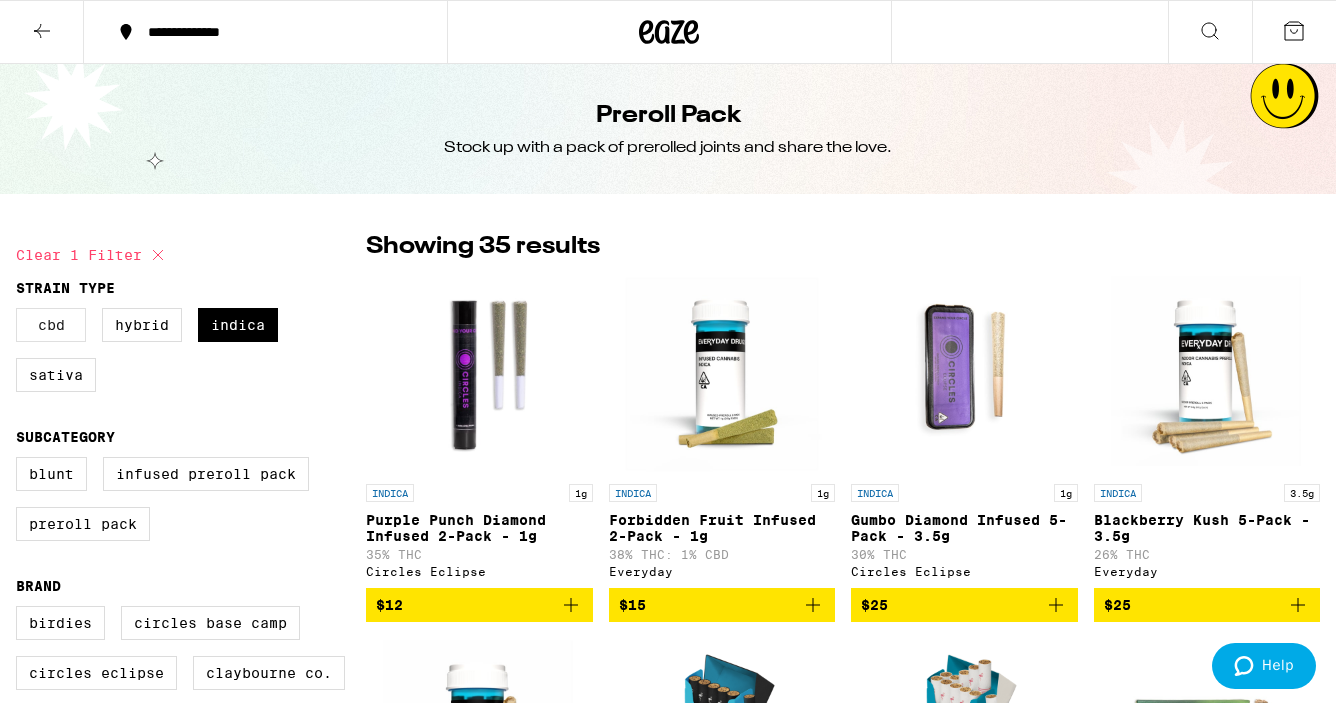 click on "CBD" at bounding box center (51, 325) 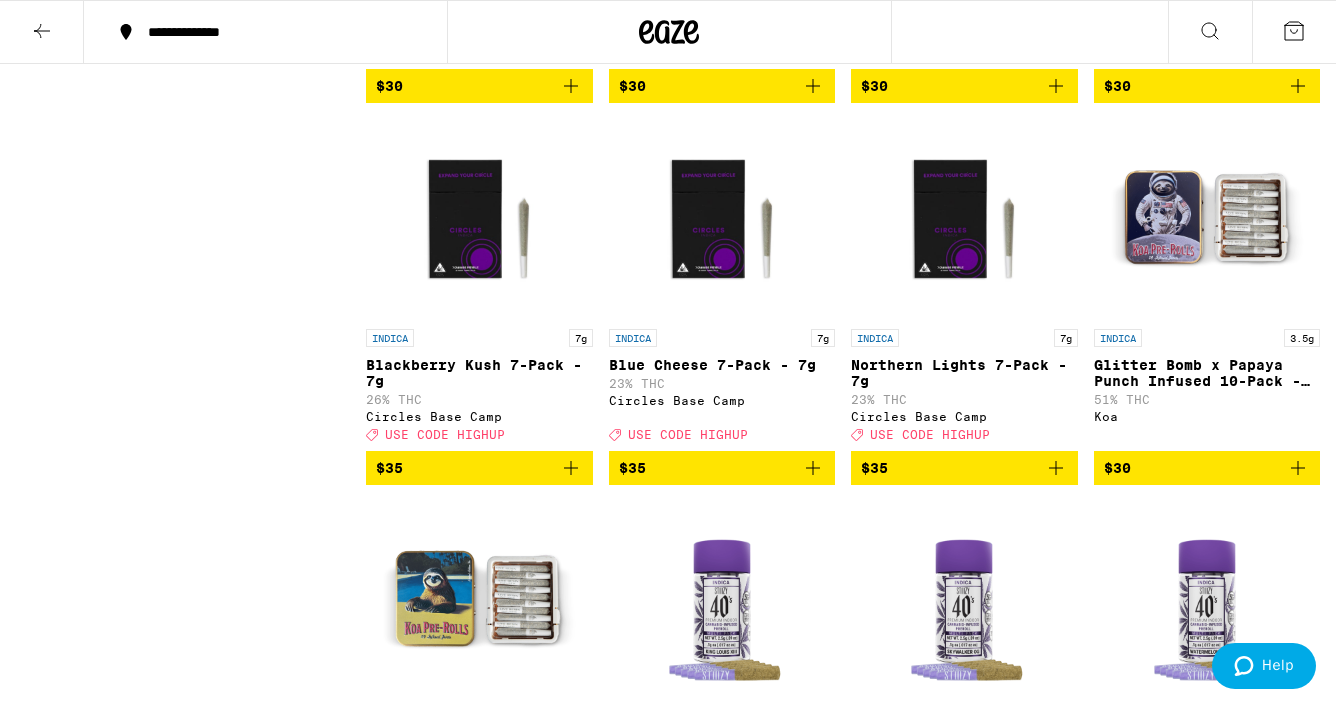 scroll, scrollTop: 1249, scrollLeft: 0, axis: vertical 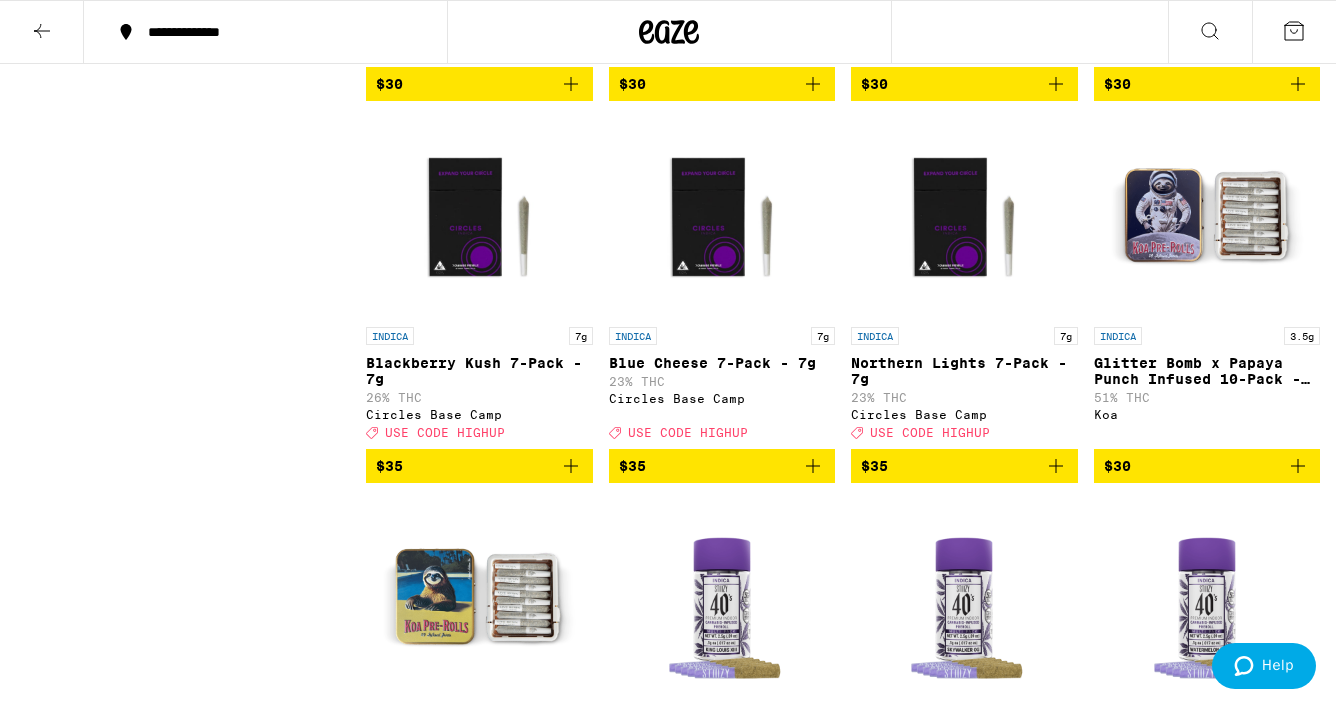 click on "USE CODE HIGHUP" at bounding box center (688, 432) 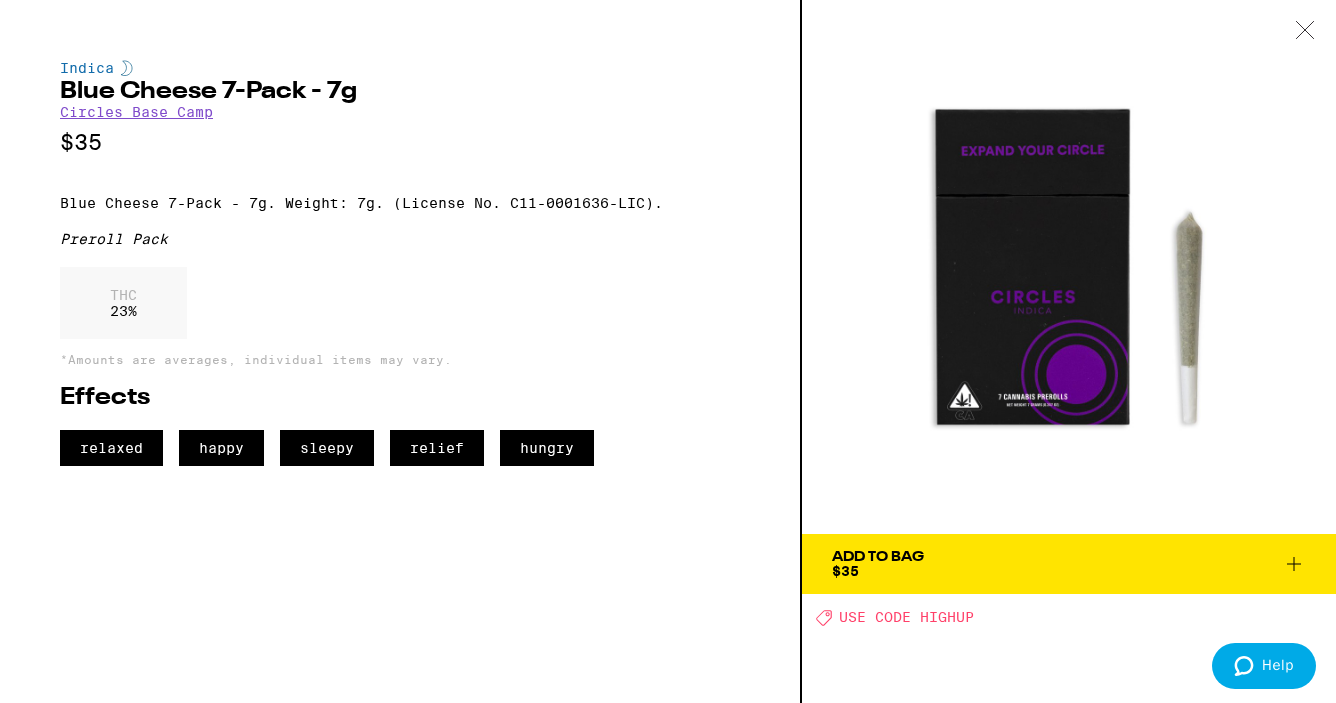 click on "USE CODE HIGHUP" at bounding box center [906, 618] 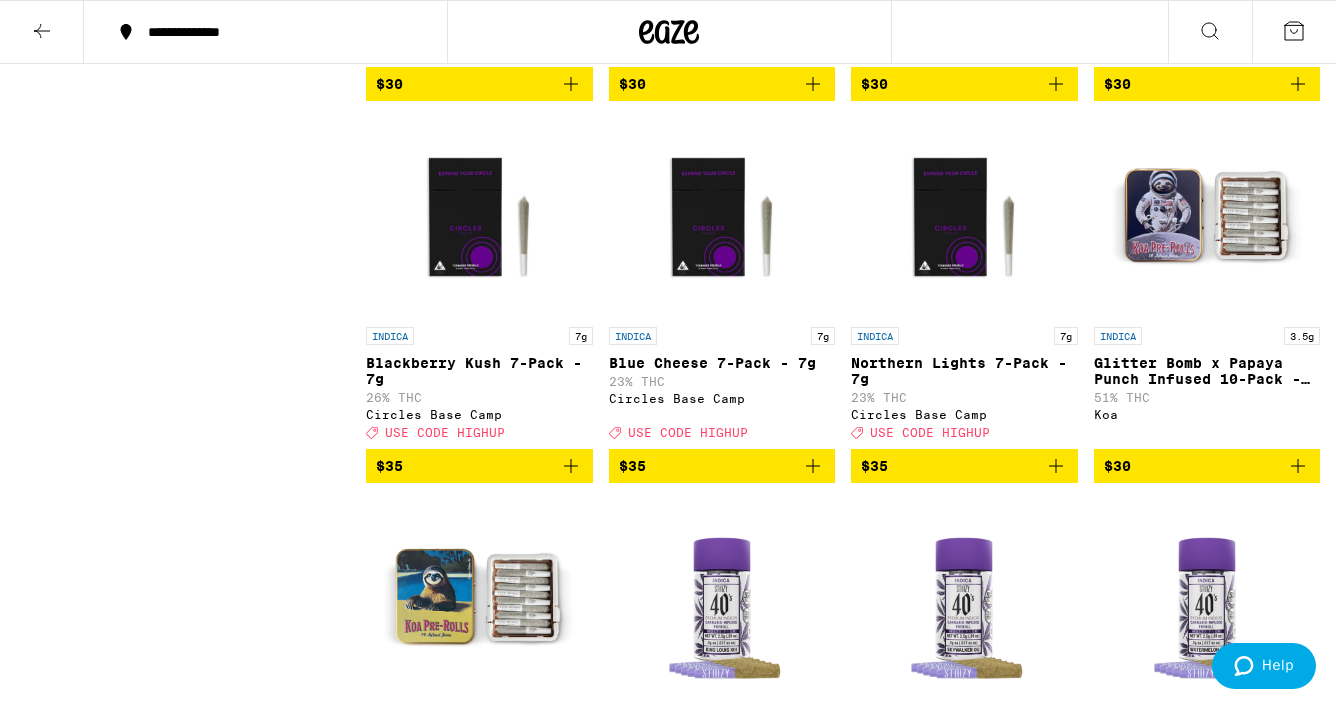 click 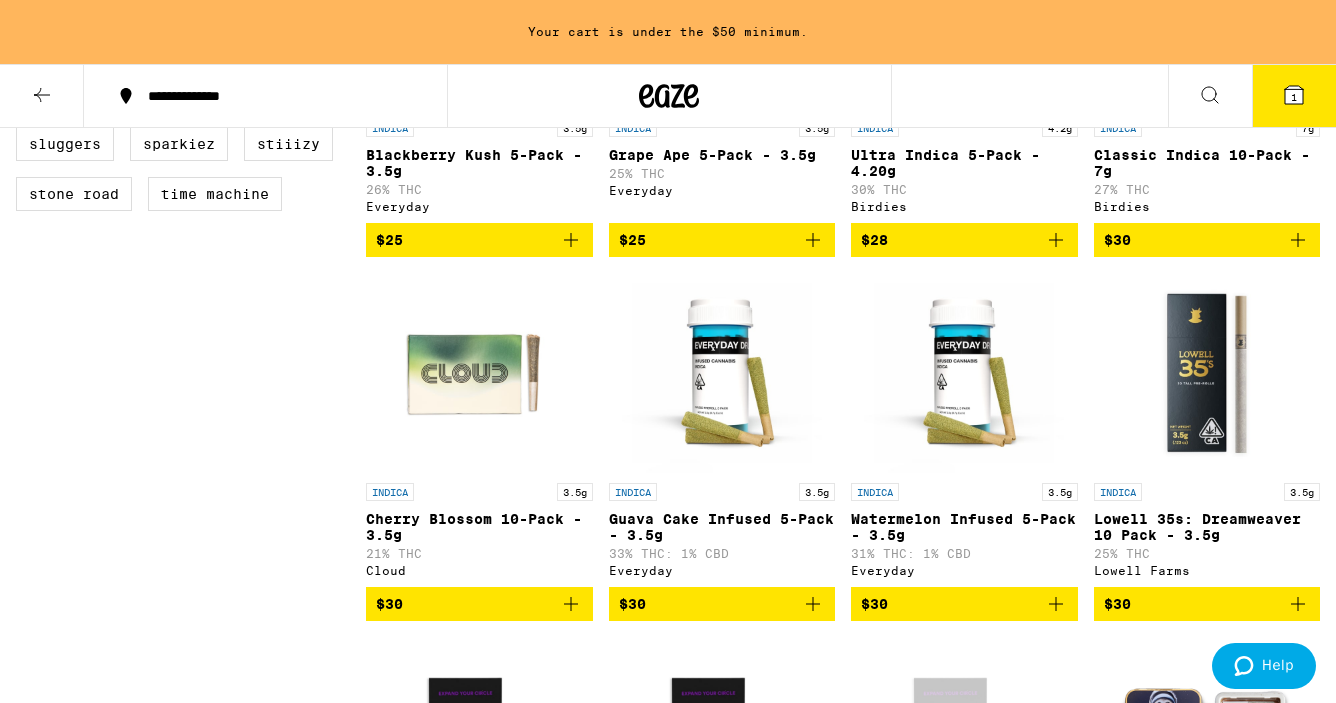 scroll, scrollTop: 806, scrollLeft: 0, axis: vertical 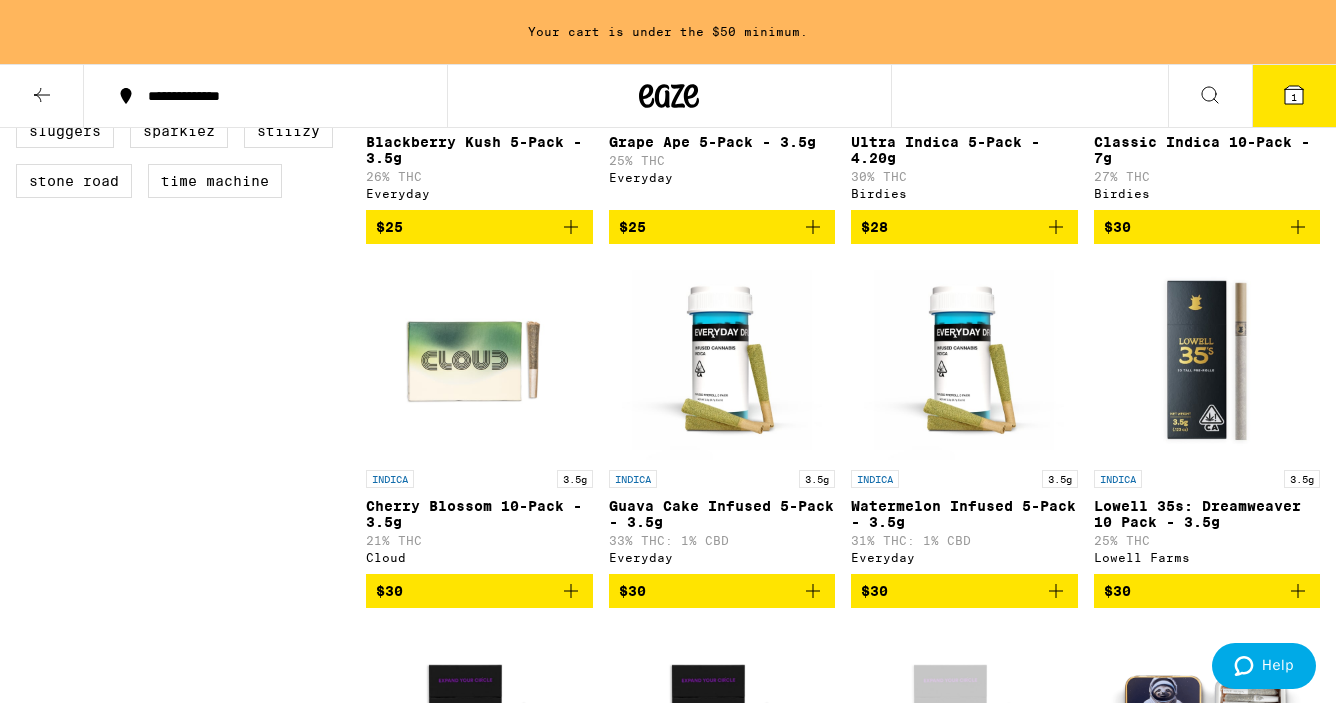 click 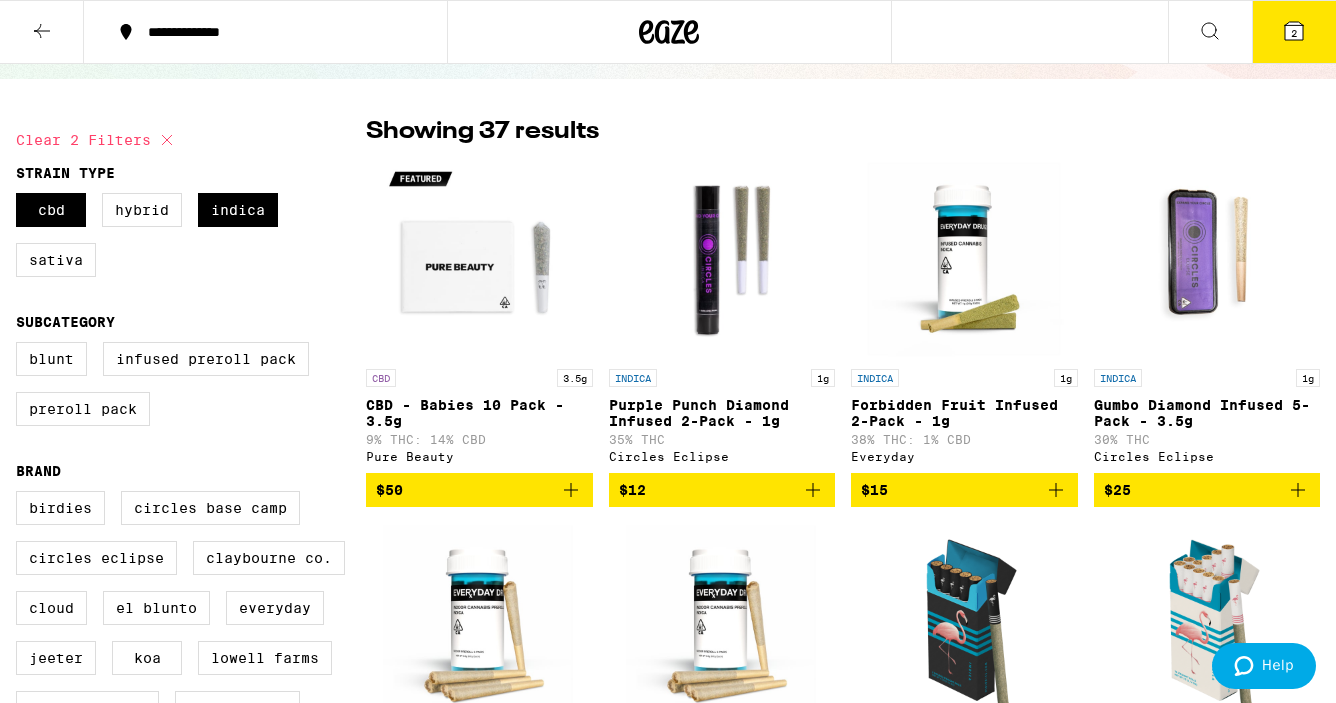scroll, scrollTop: 0, scrollLeft: 0, axis: both 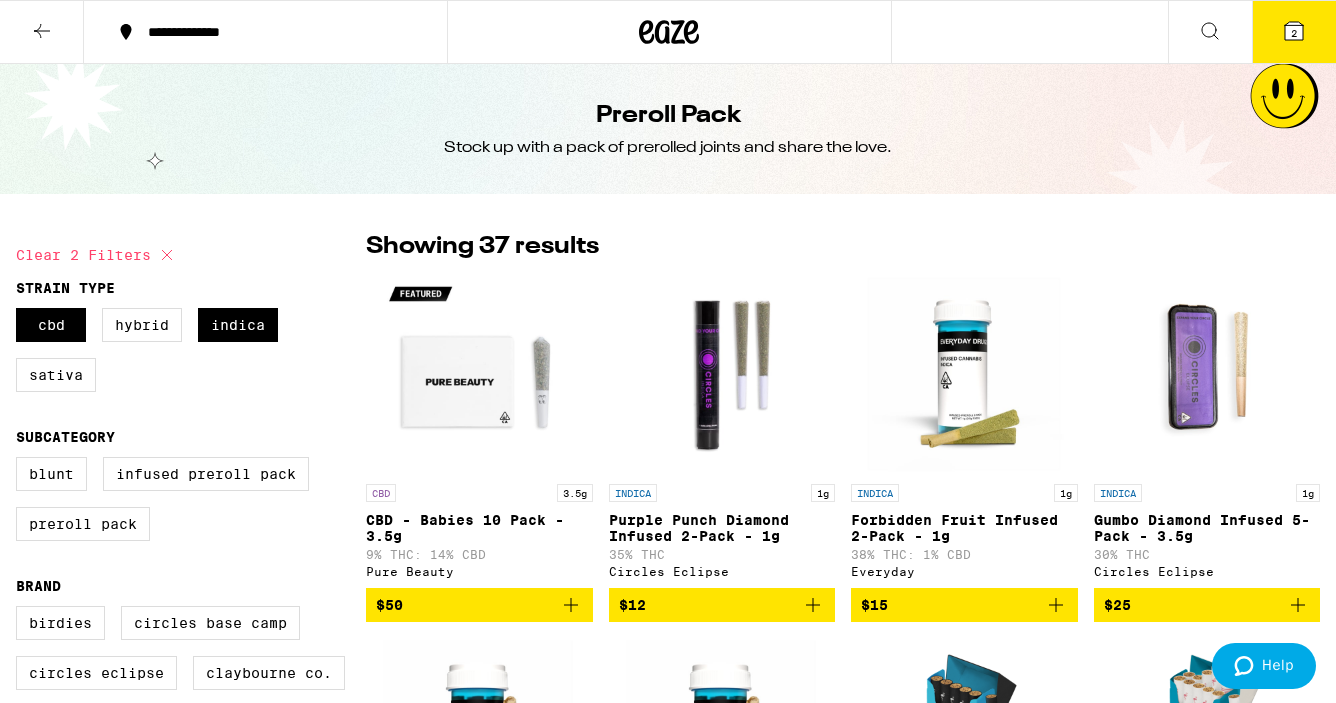 click on "2" at bounding box center [1294, 33] 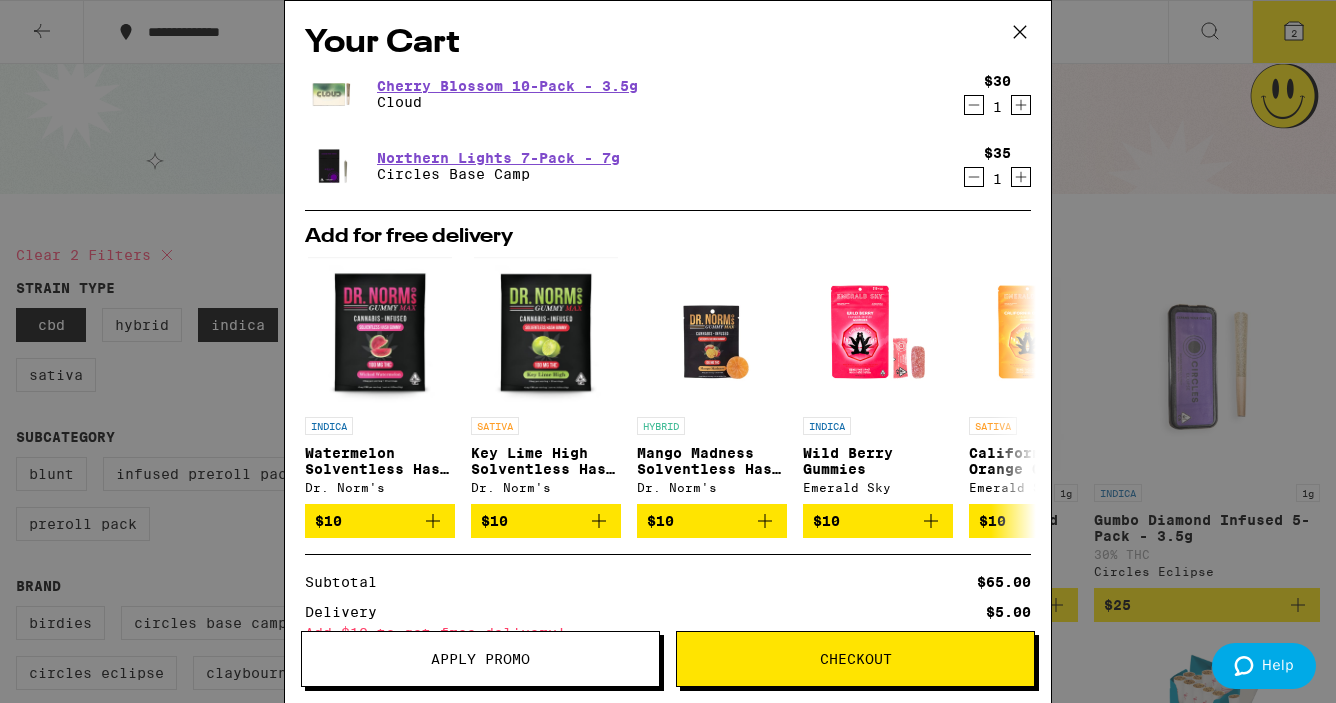 click on "Apply Promo" at bounding box center (480, 659) 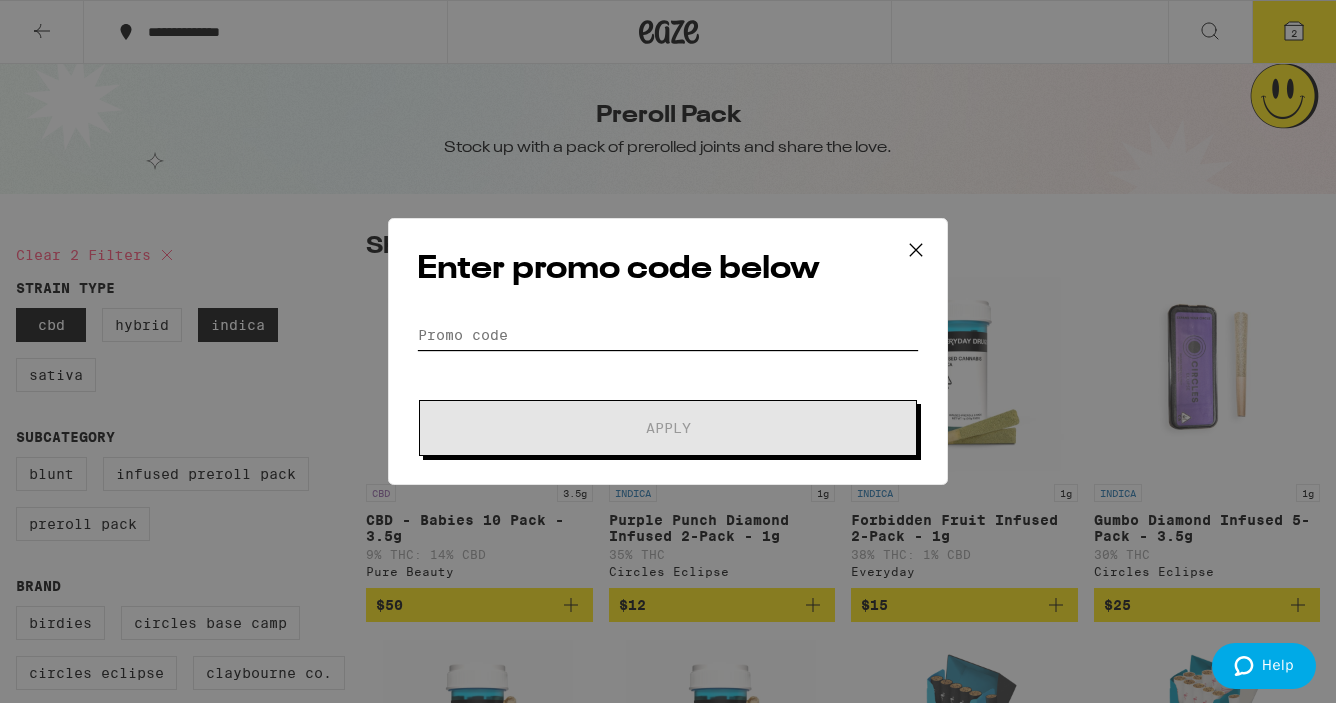 click on "Promo Code" at bounding box center [668, 335] 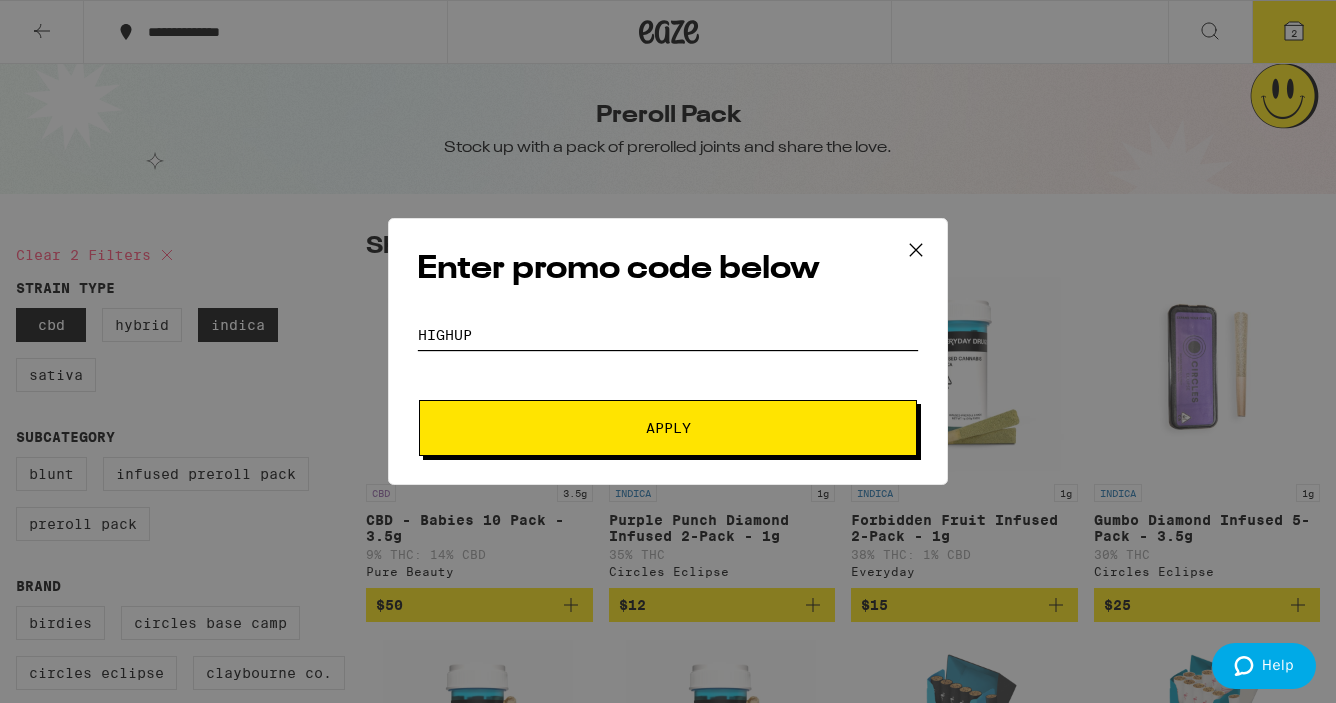 type on "HIGHUP" 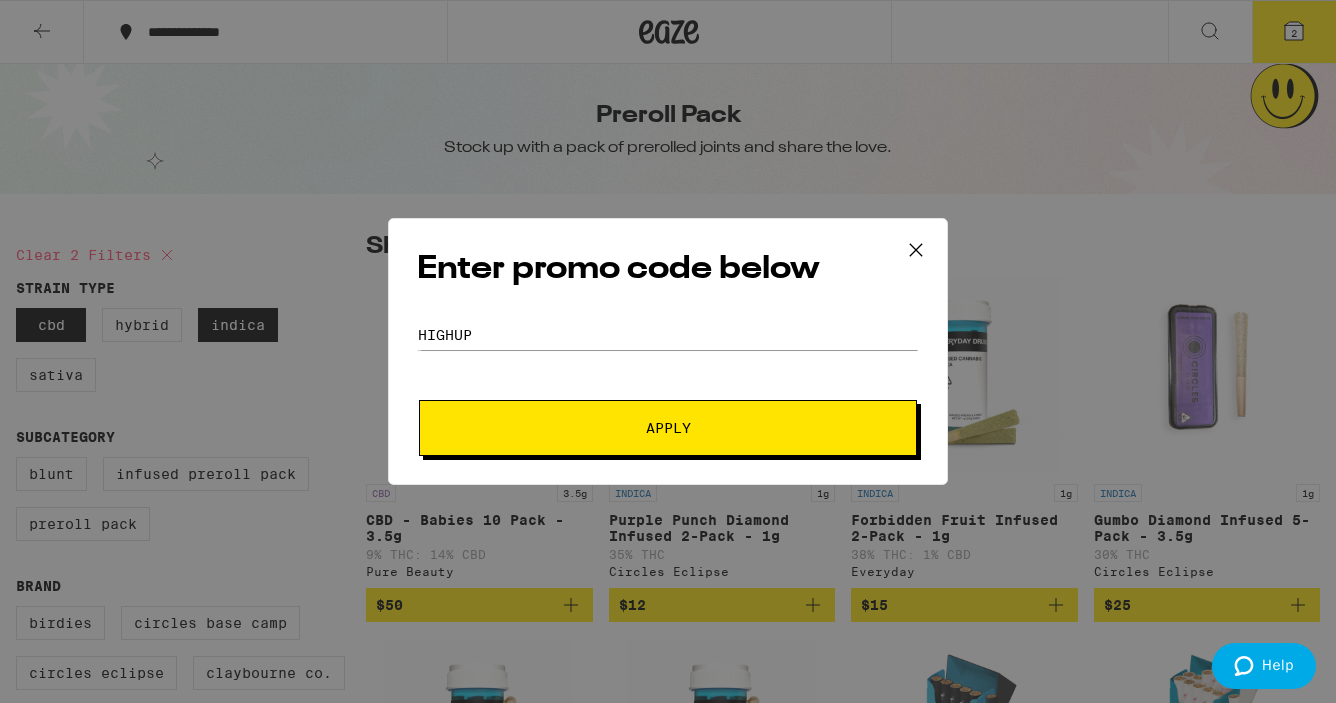 click on "Apply" at bounding box center (668, 428) 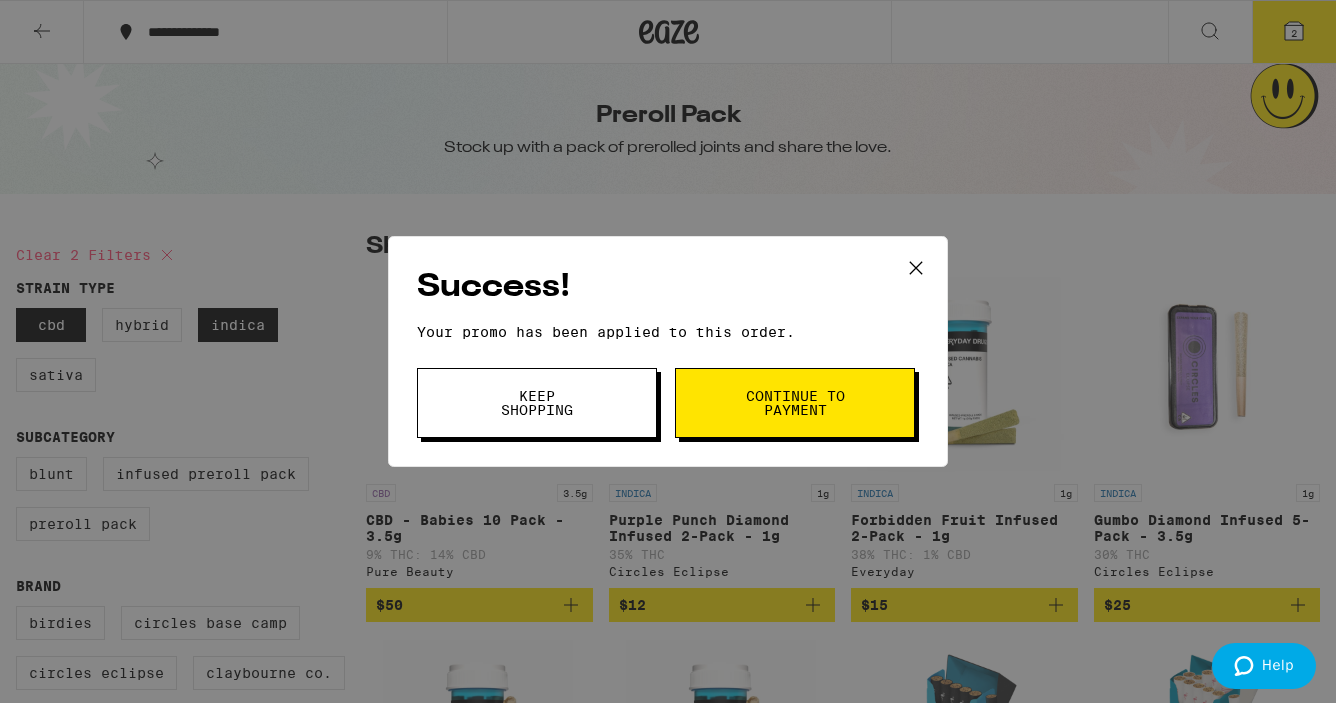 click on "Continue to payment" at bounding box center [795, 403] 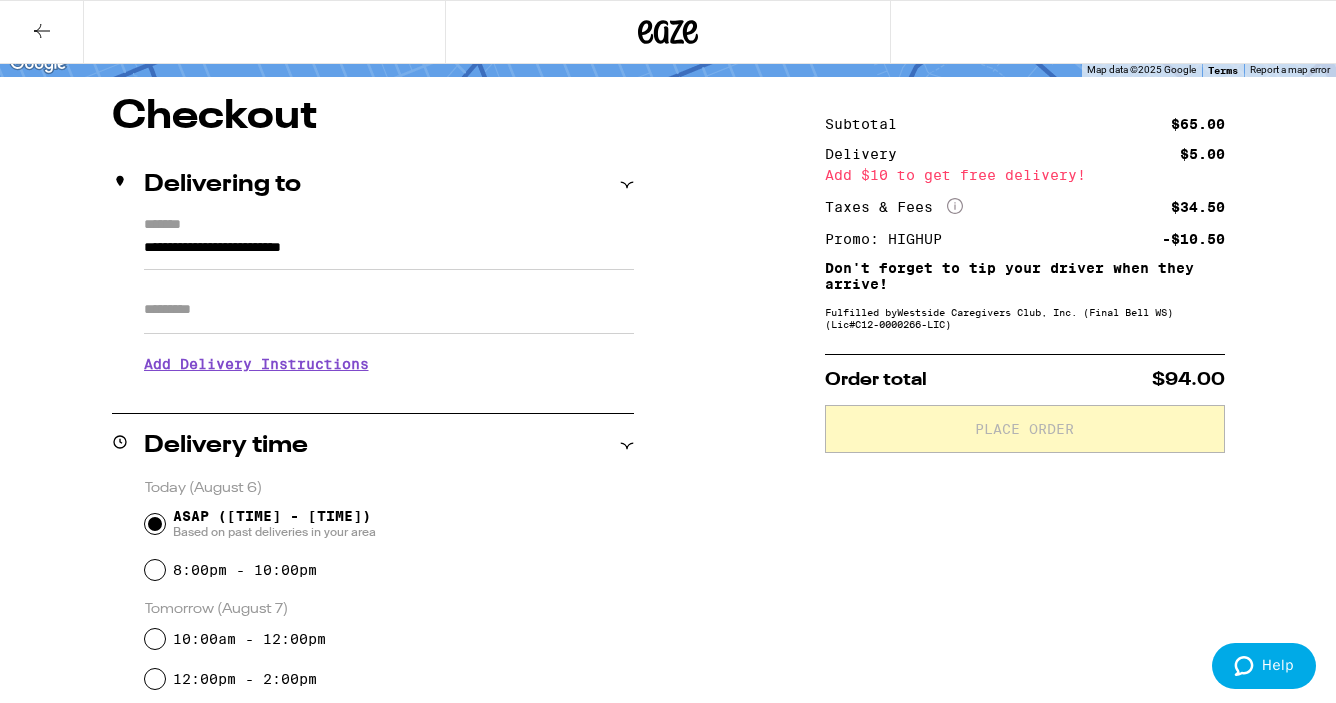 scroll, scrollTop: 442, scrollLeft: 0, axis: vertical 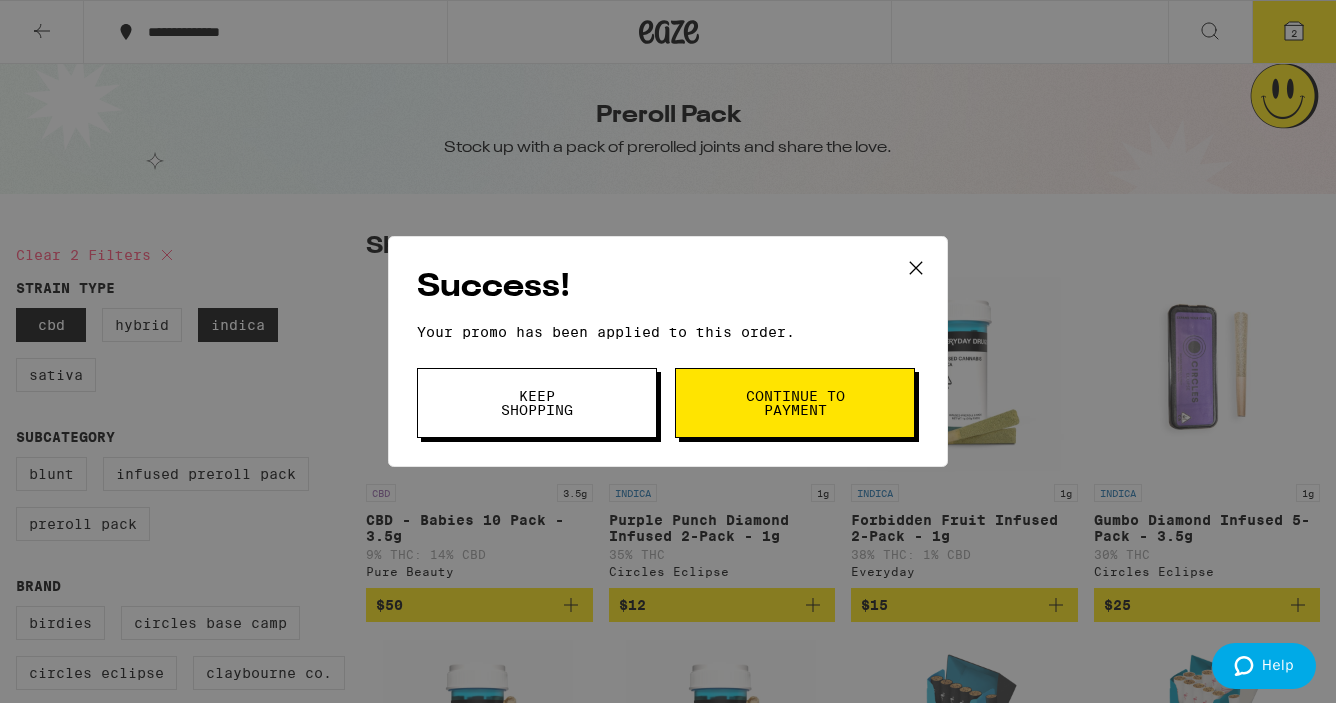 click 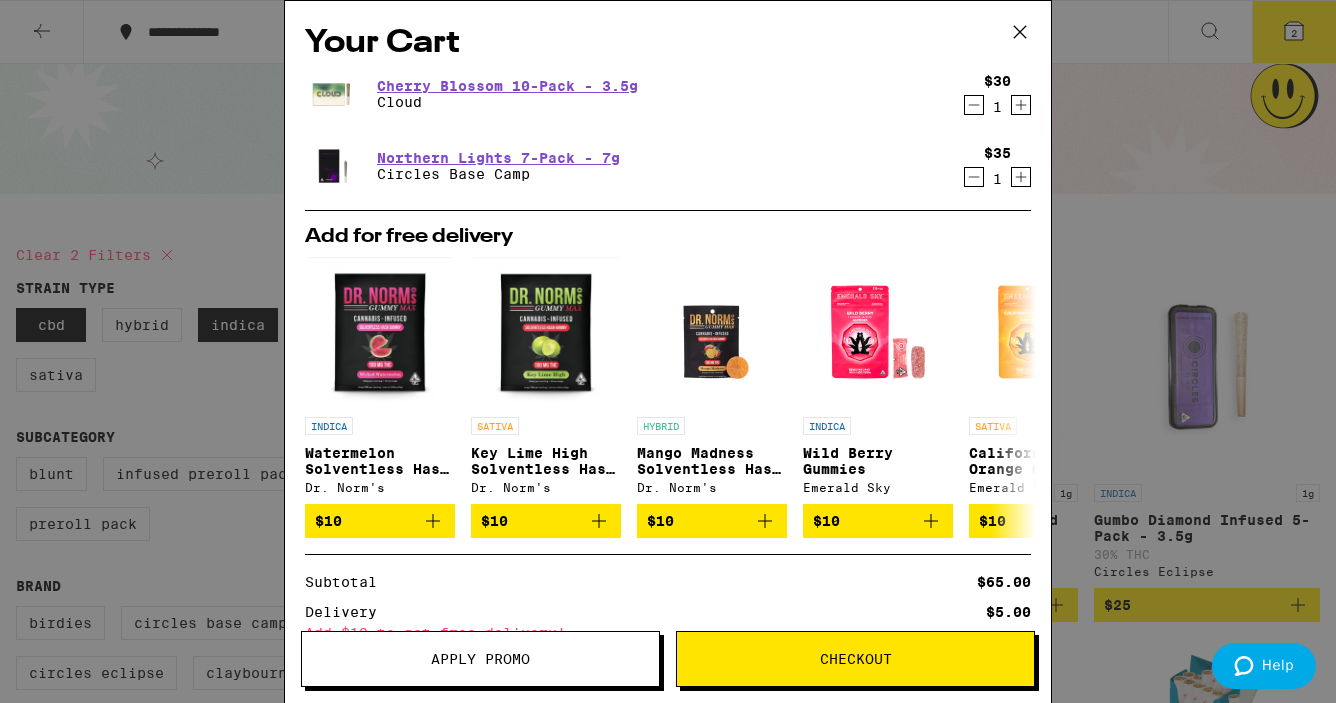 click on "Apply Promo" at bounding box center [480, 659] 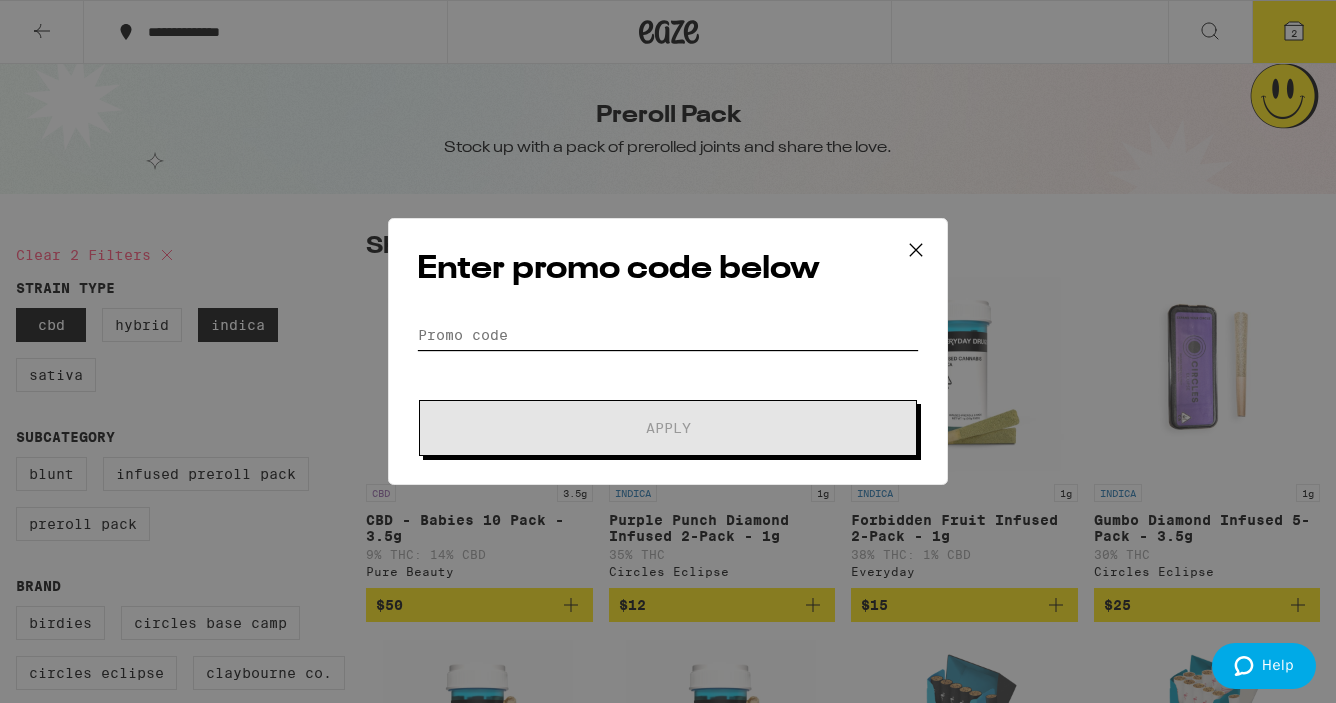 click on "Promo Code" at bounding box center [668, 335] 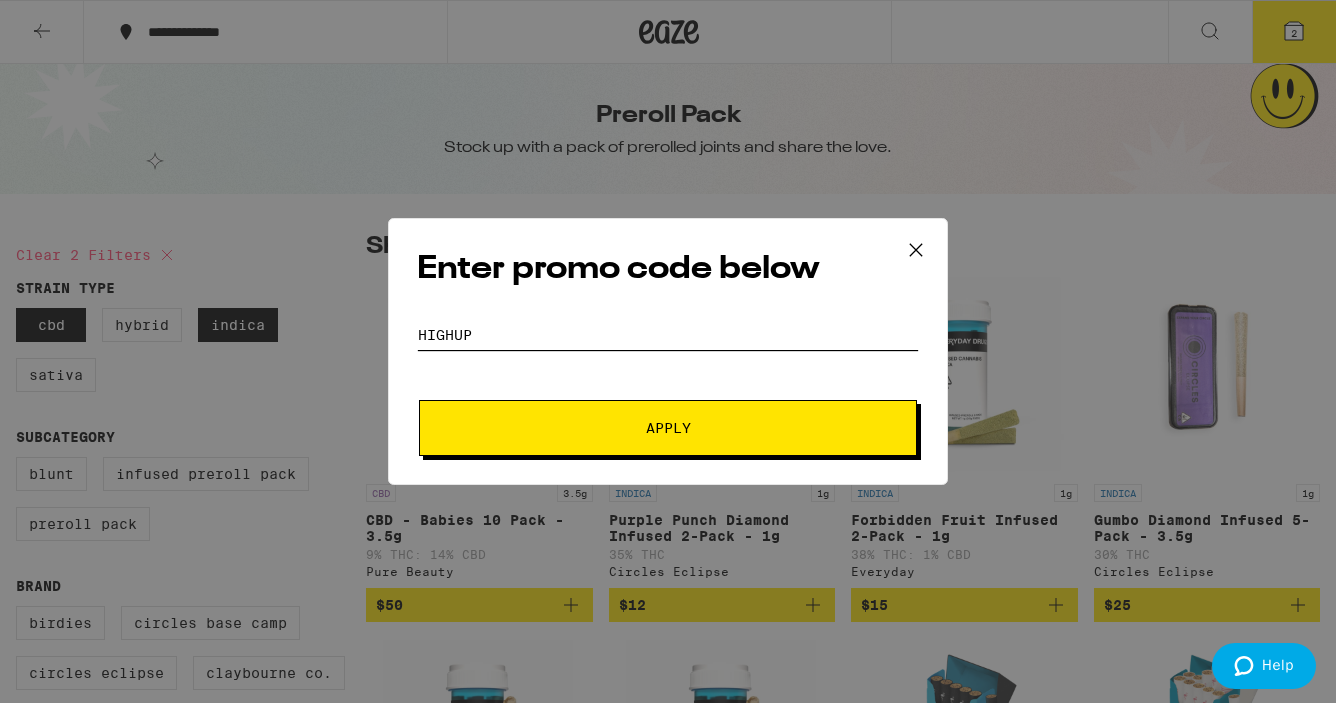 type on "HIGHUP" 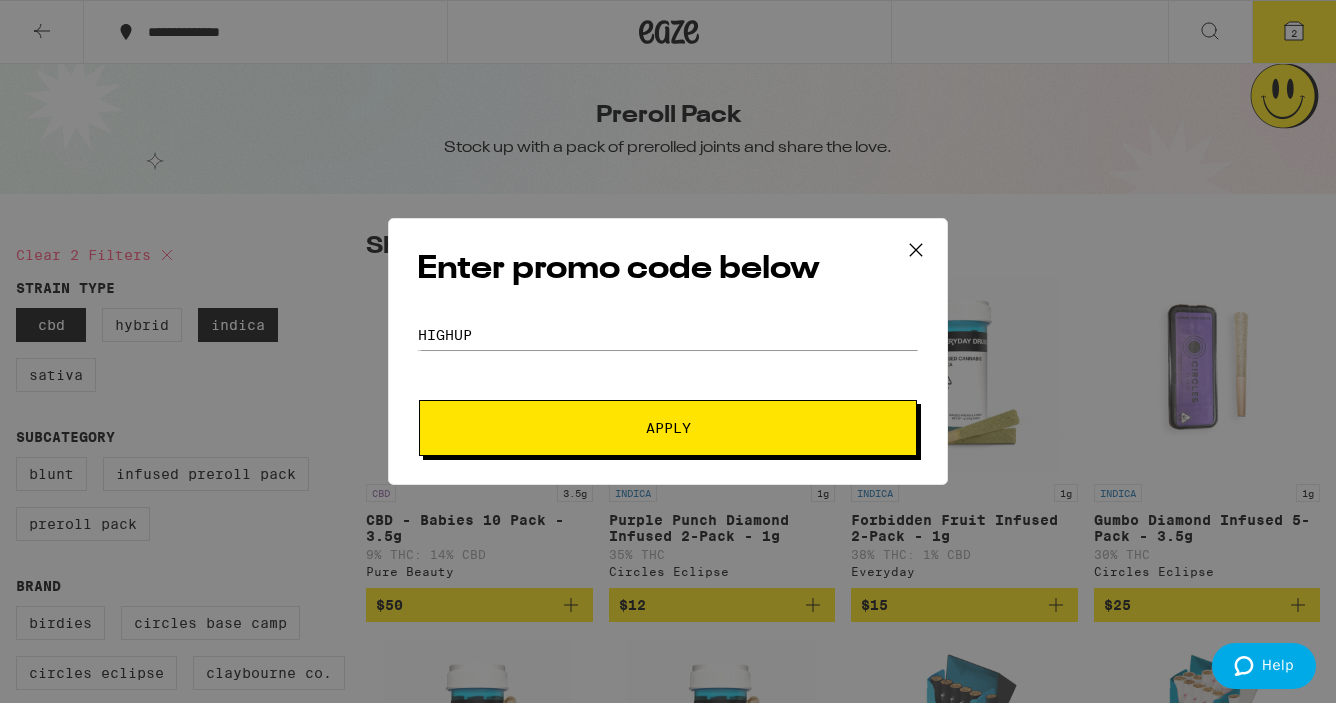 click on "Apply" at bounding box center (668, 428) 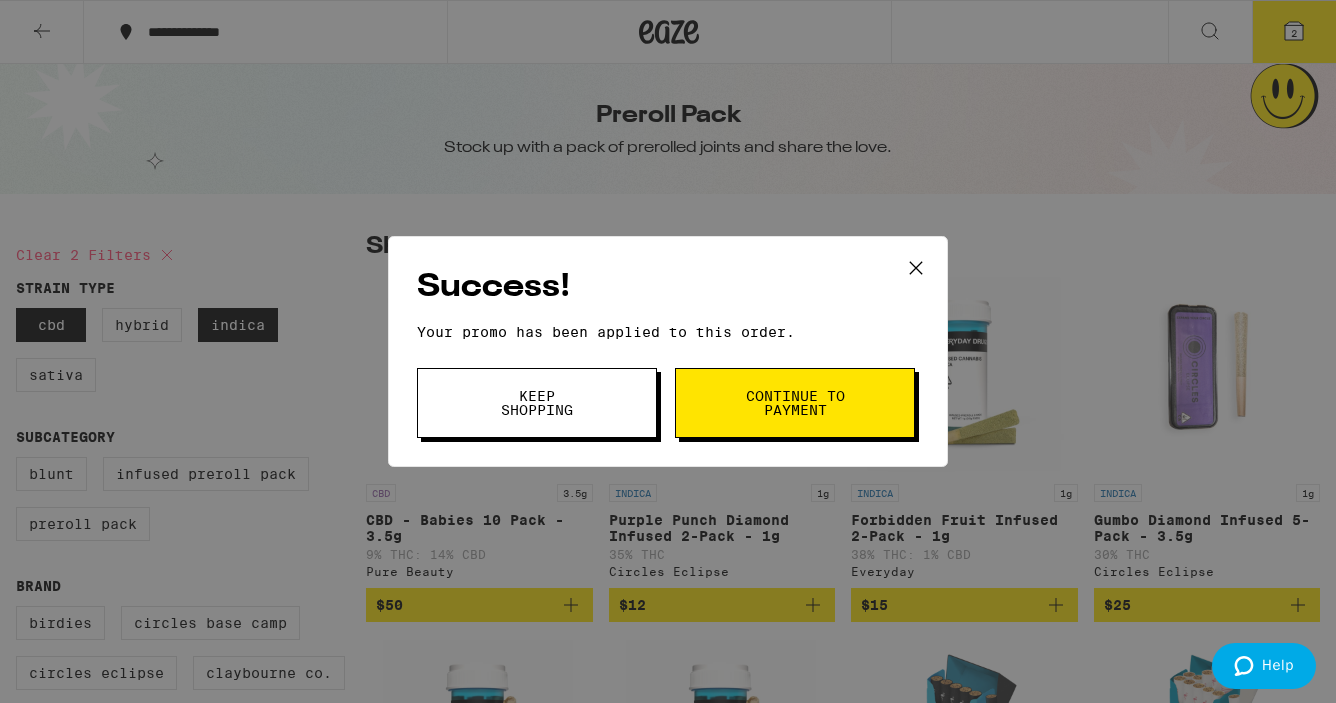 click on "Keep Shopping" at bounding box center (537, 403) 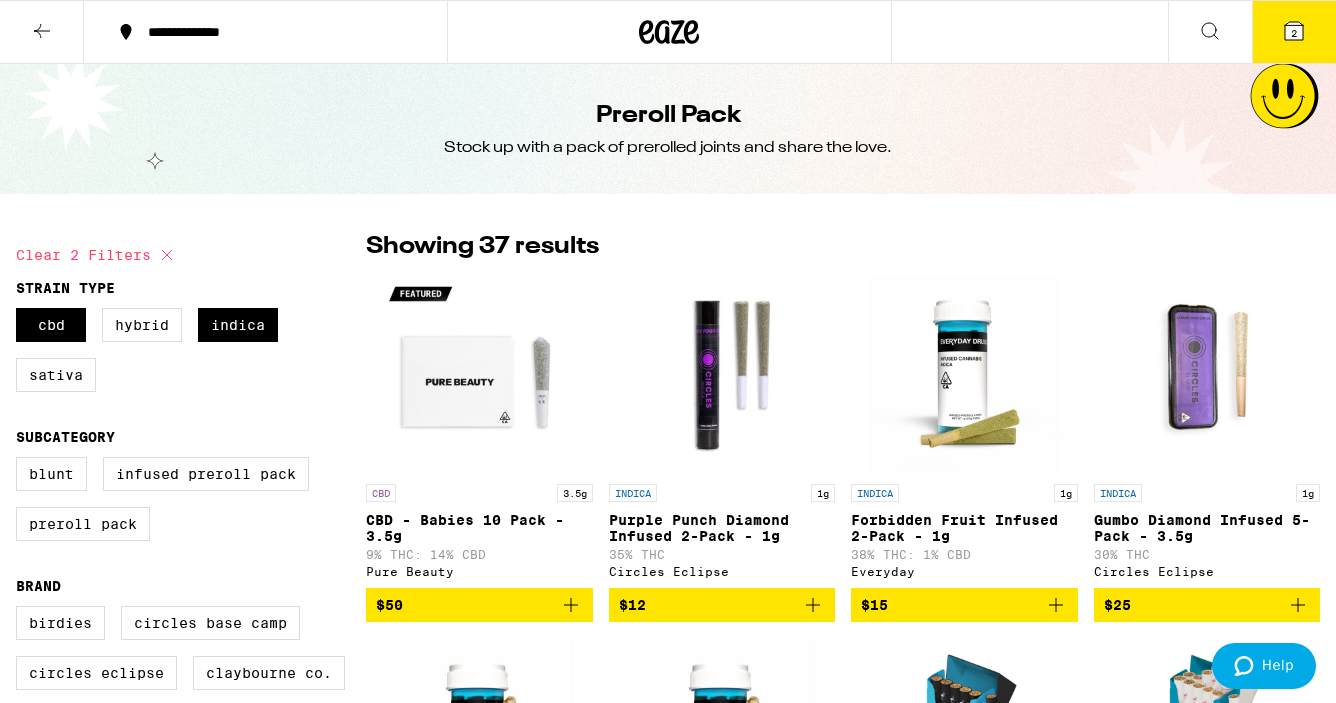 click 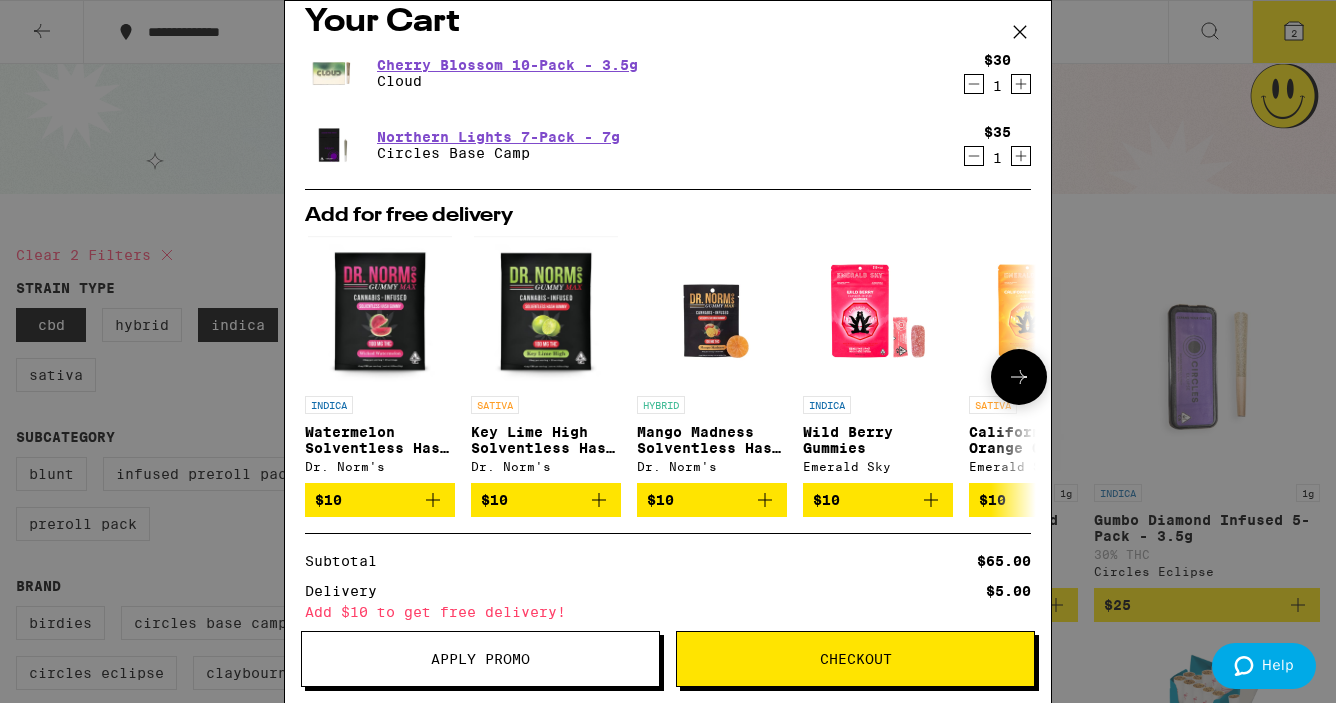 scroll, scrollTop: 0, scrollLeft: 0, axis: both 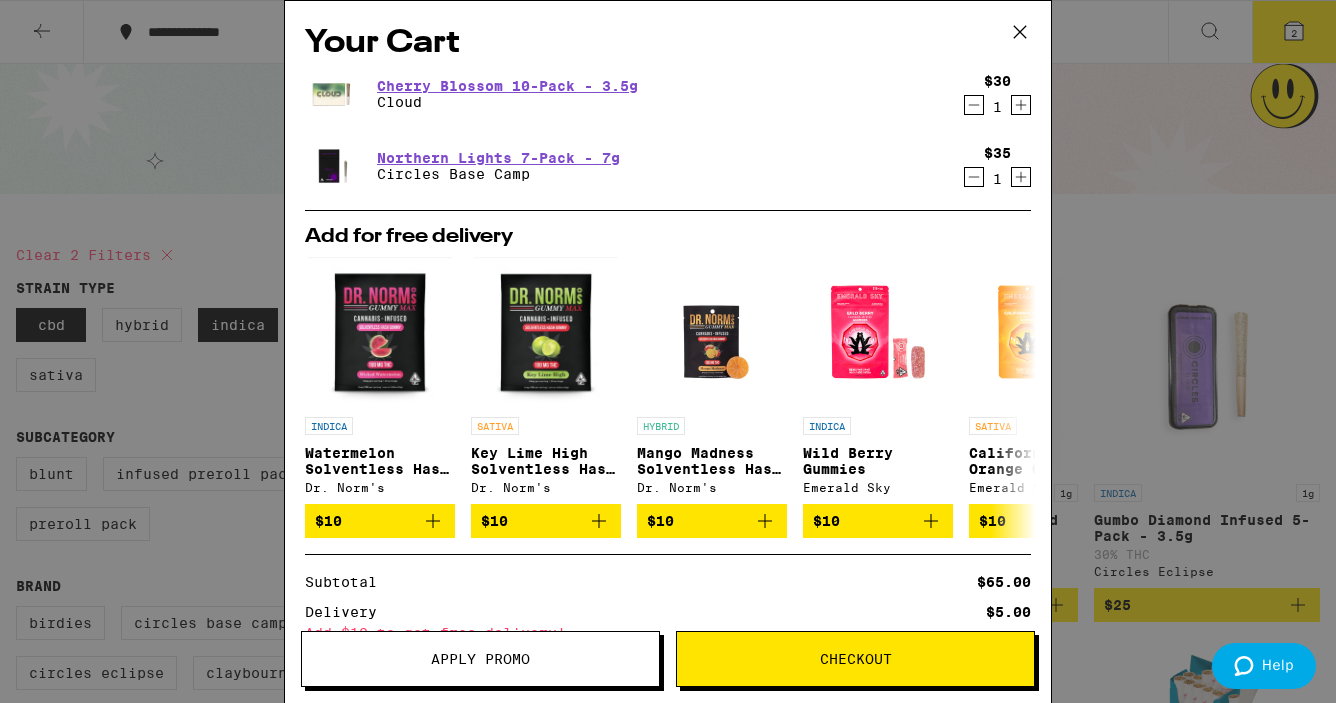 click 